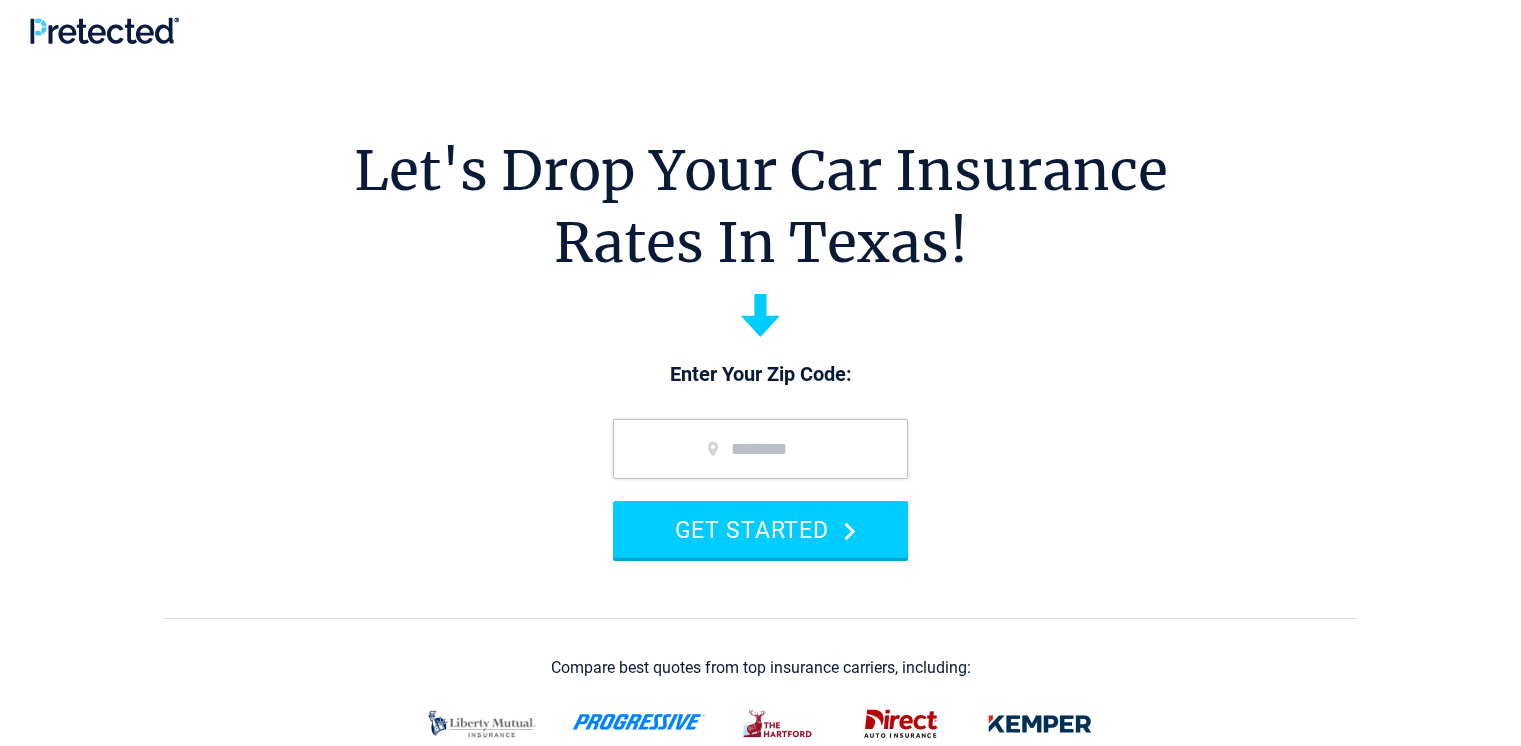 scroll, scrollTop: 0, scrollLeft: 0, axis: both 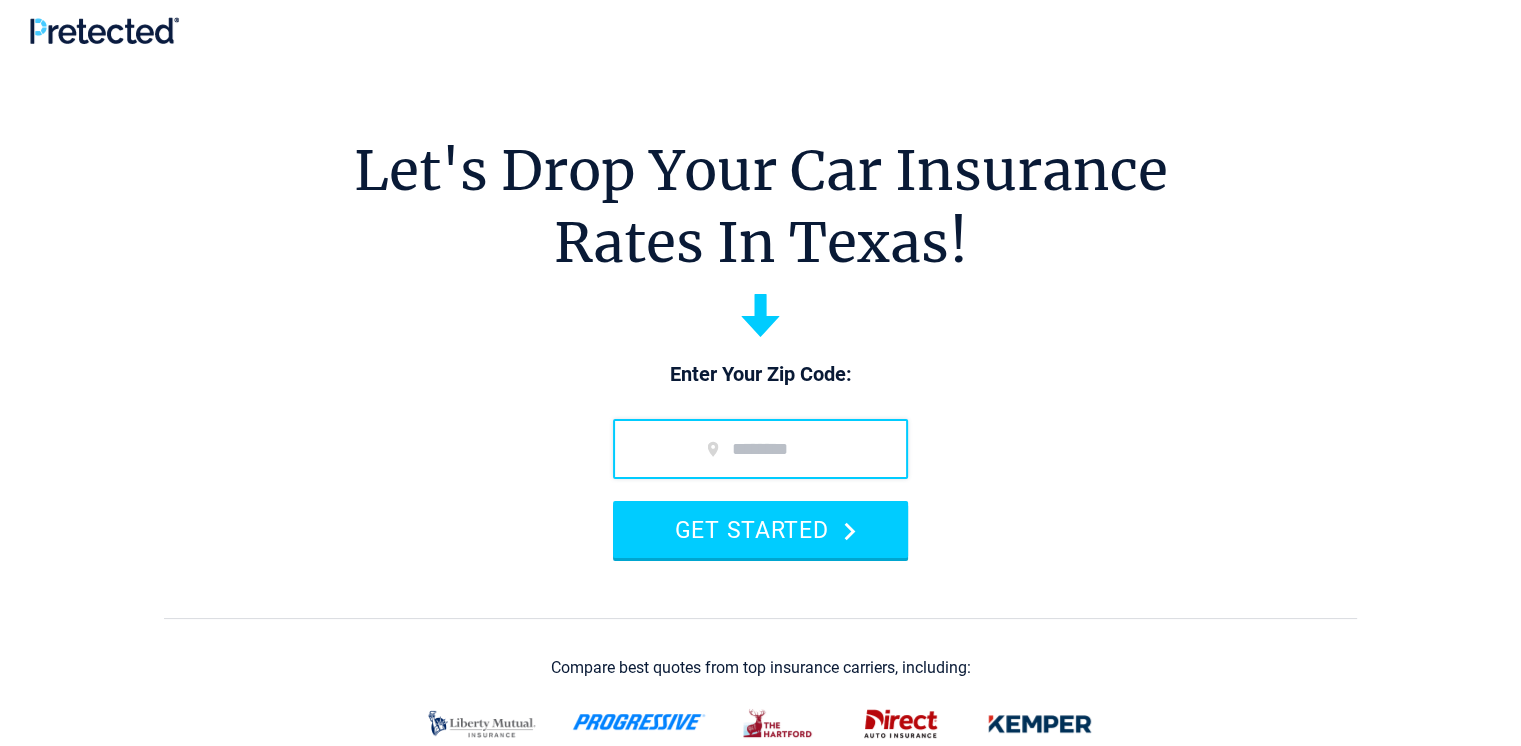 click at bounding box center [760, 449] 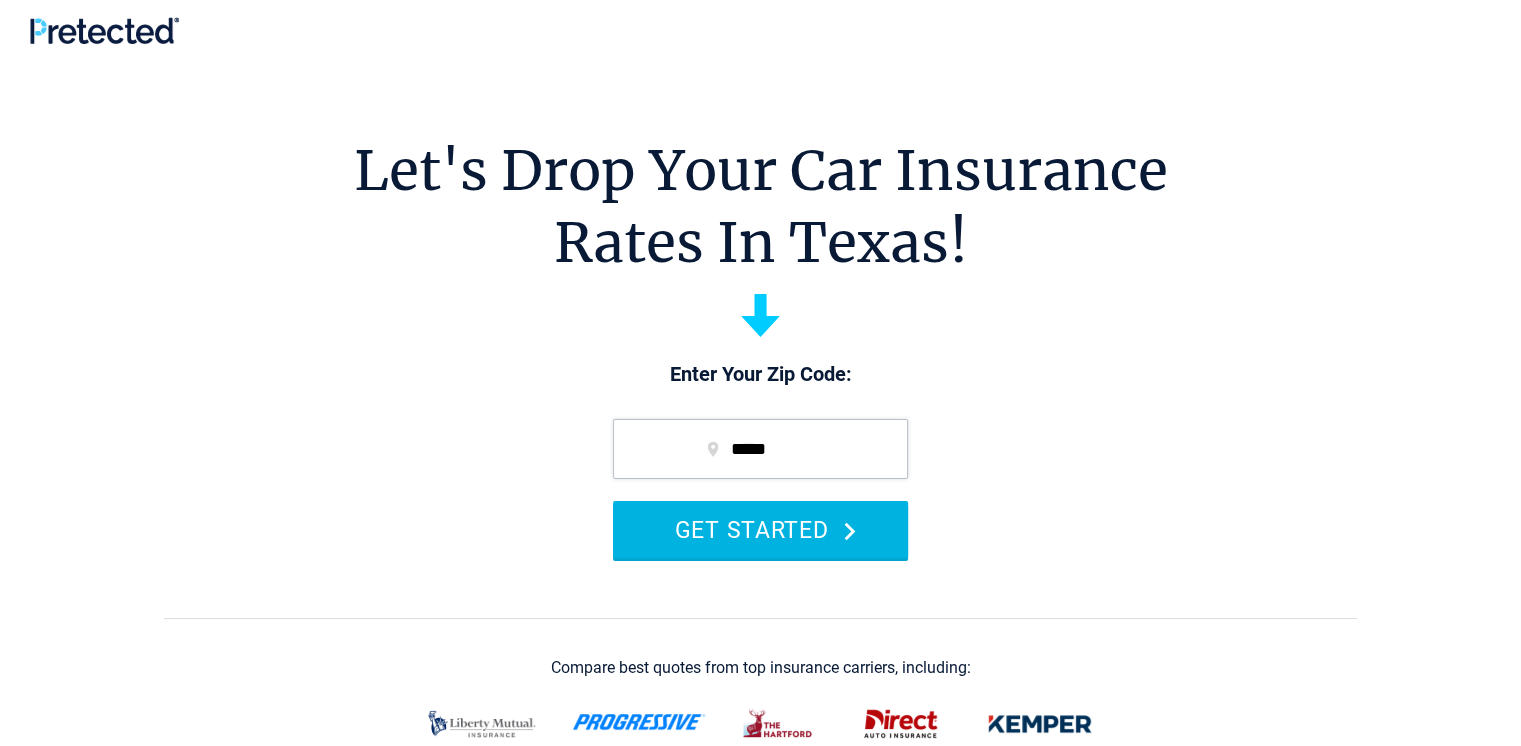 click on "GET STARTED" at bounding box center (760, 529) 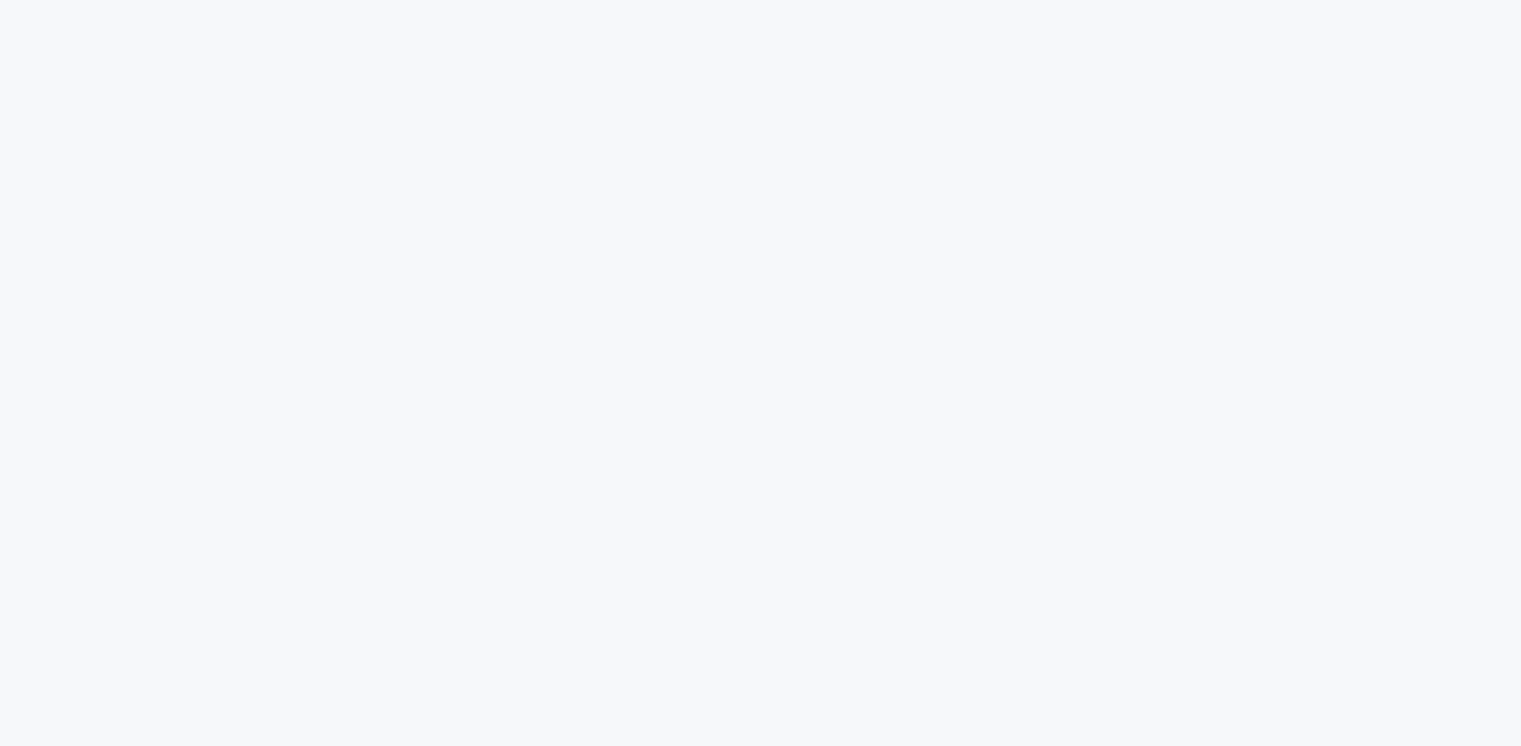 scroll, scrollTop: 0, scrollLeft: 0, axis: both 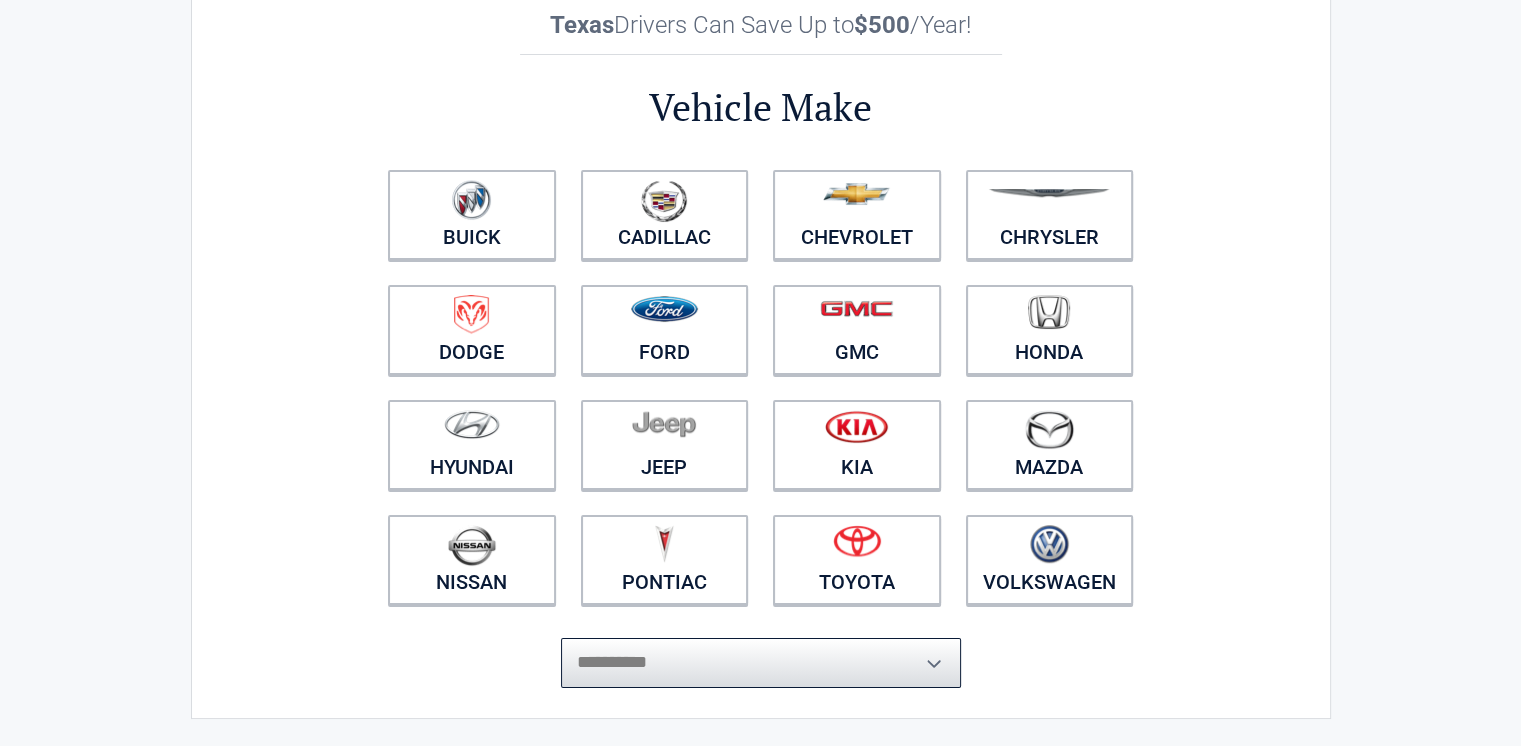 click on "**********" at bounding box center [761, 663] 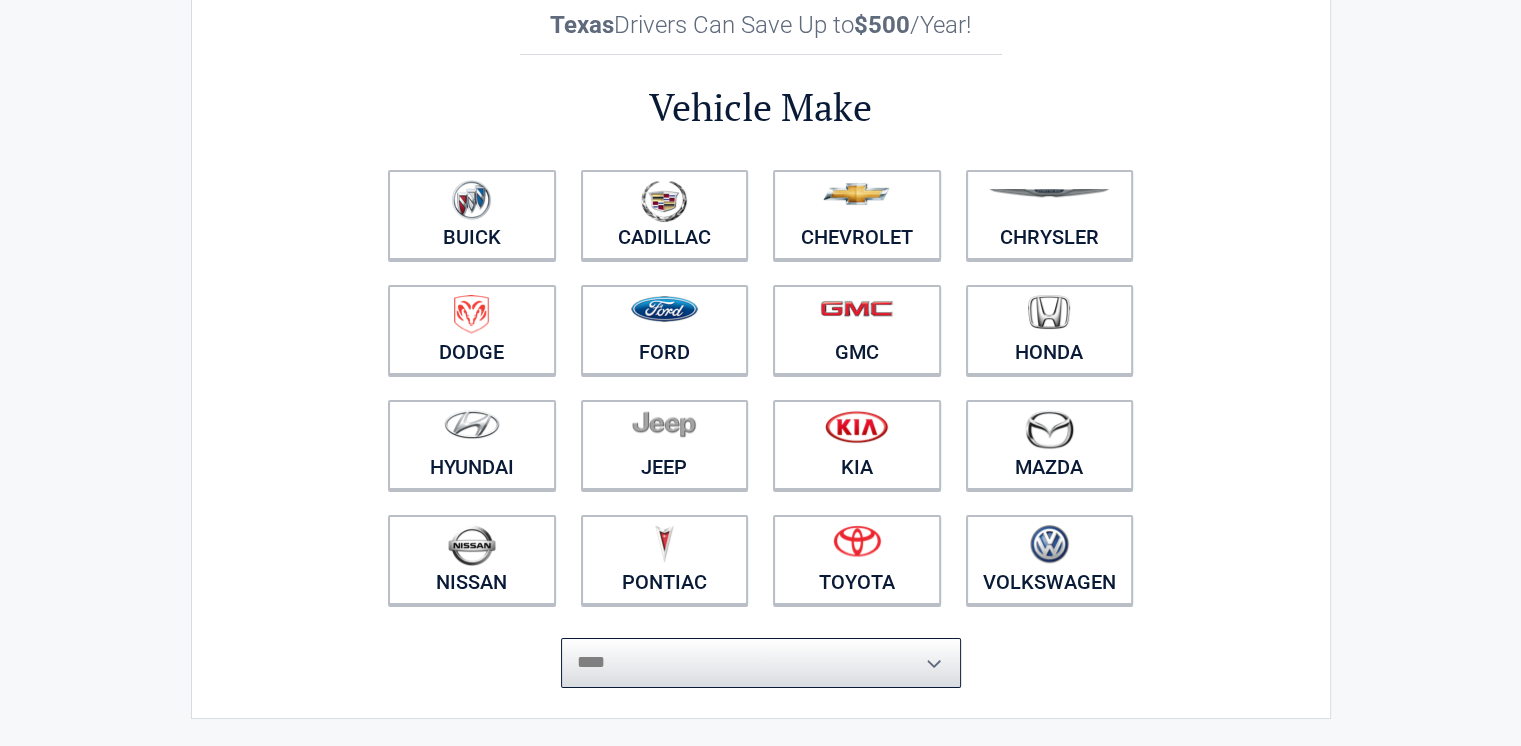 click on "**********" at bounding box center (761, 663) 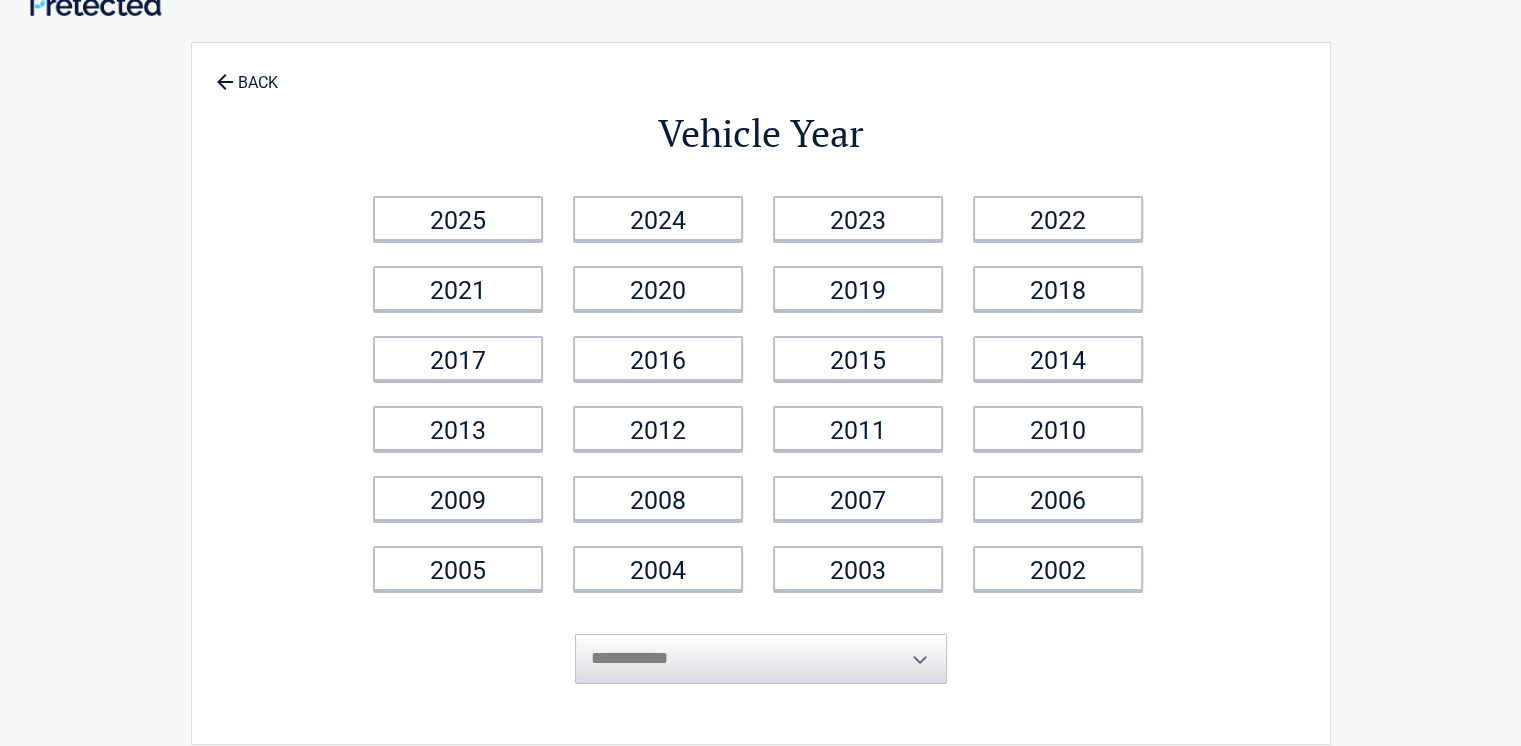 scroll, scrollTop: 0, scrollLeft: 0, axis: both 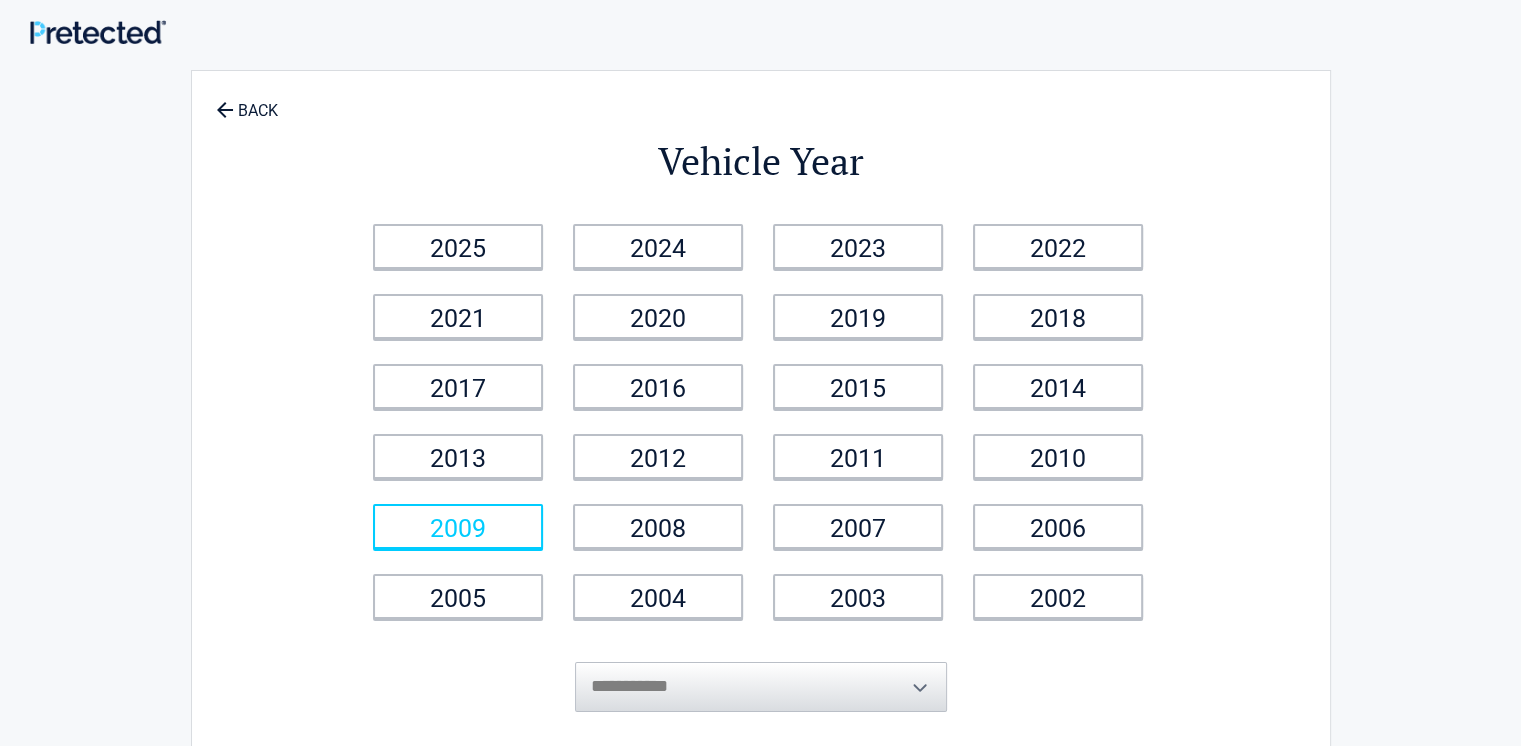 click on "2009" at bounding box center [458, 526] 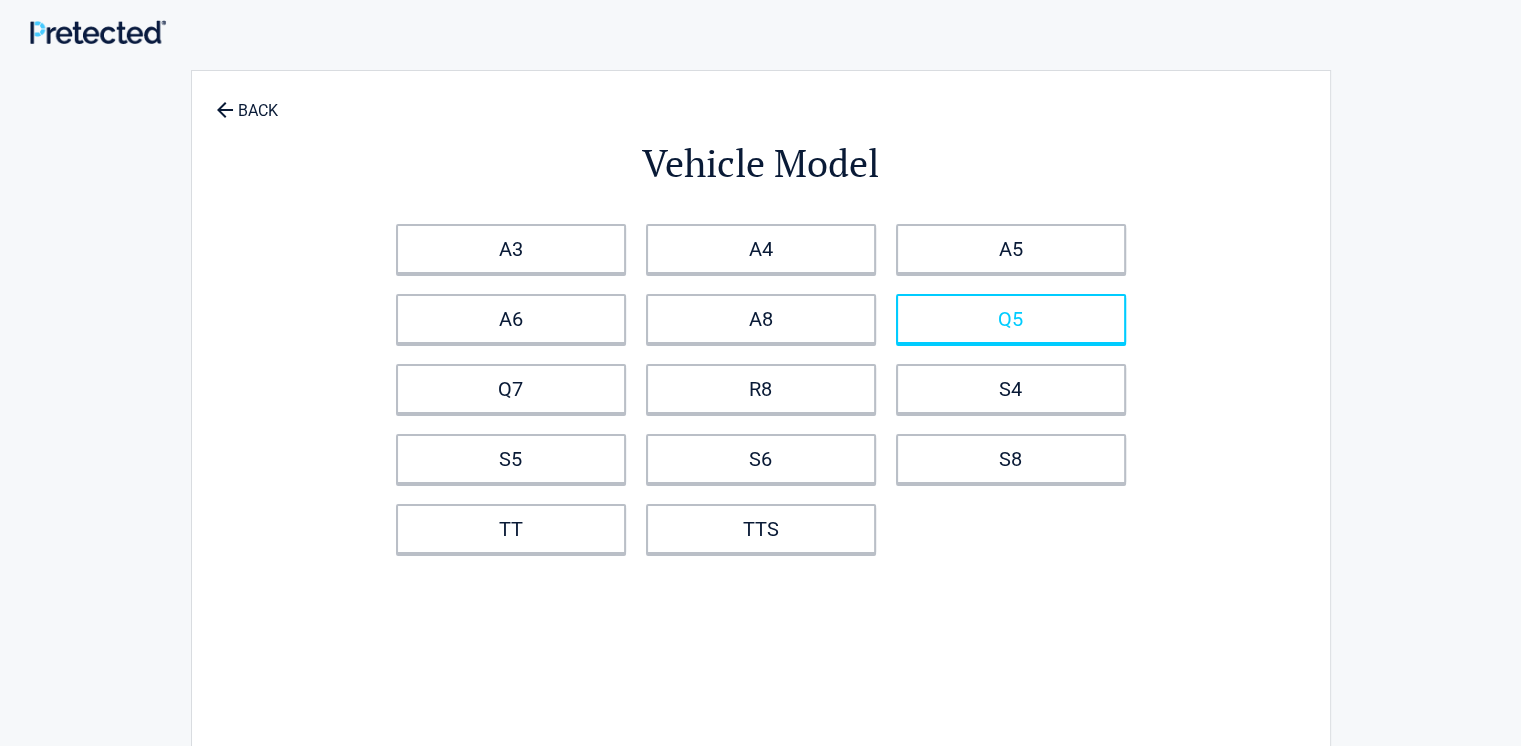 click on "Q5" at bounding box center (1011, 319) 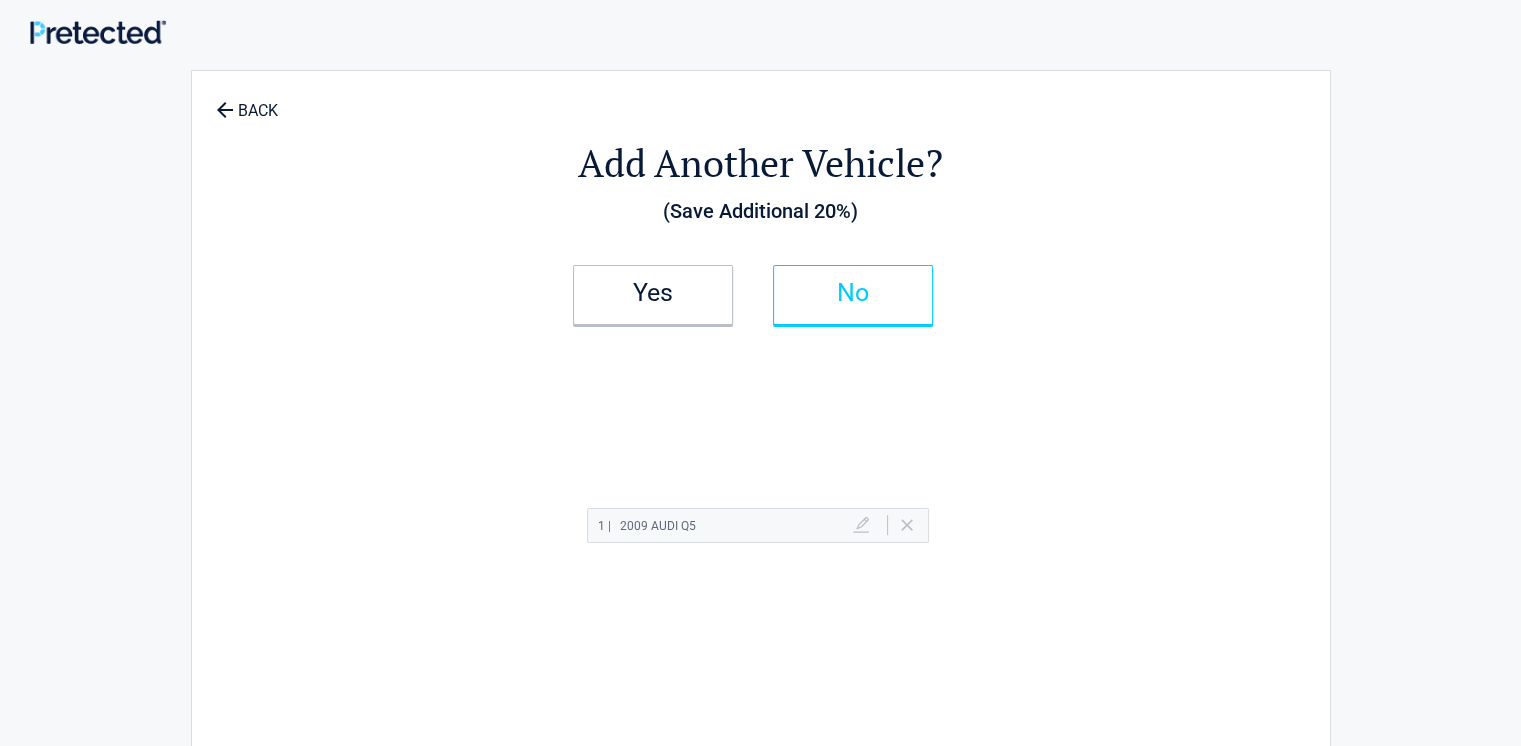 click on "No" at bounding box center [853, 295] 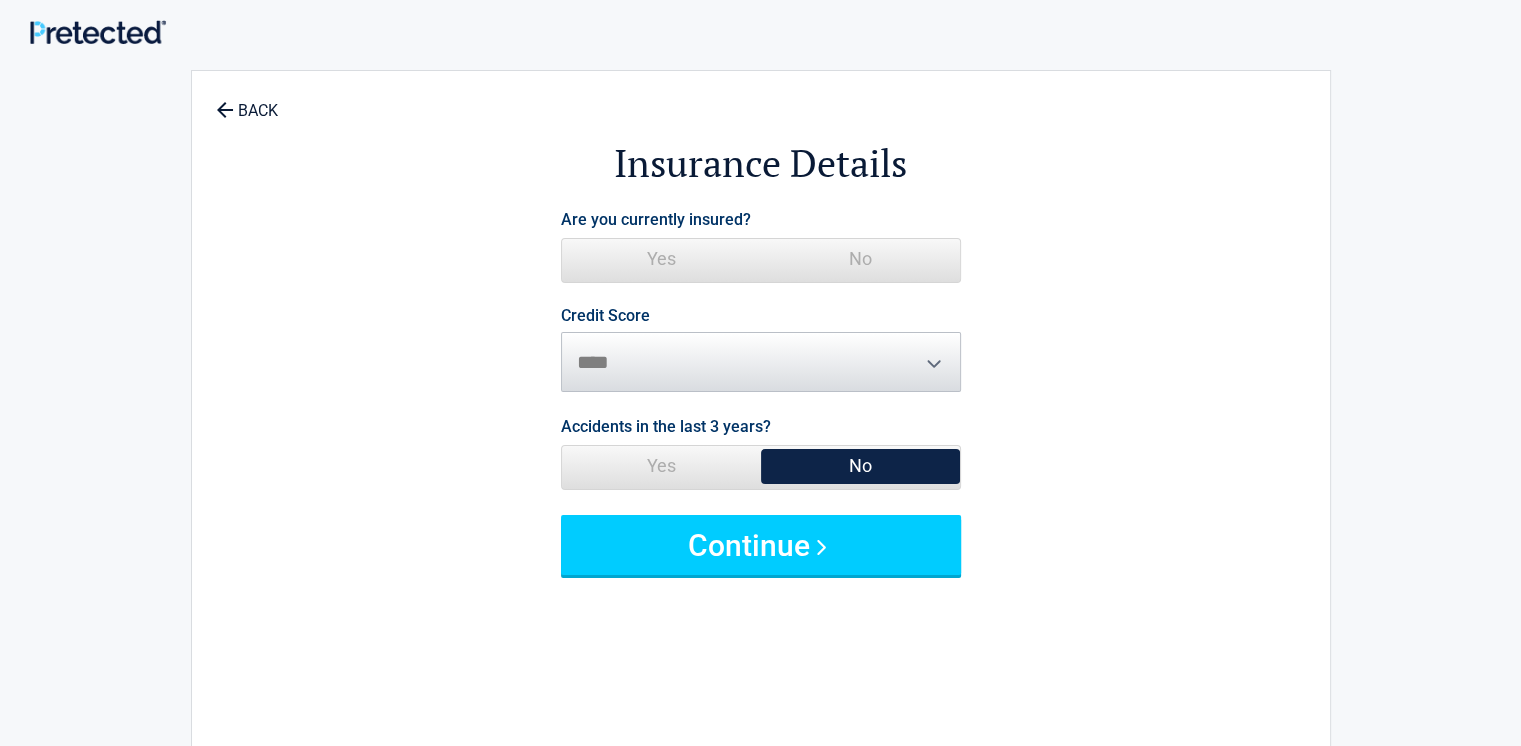 click on "No" at bounding box center (860, 259) 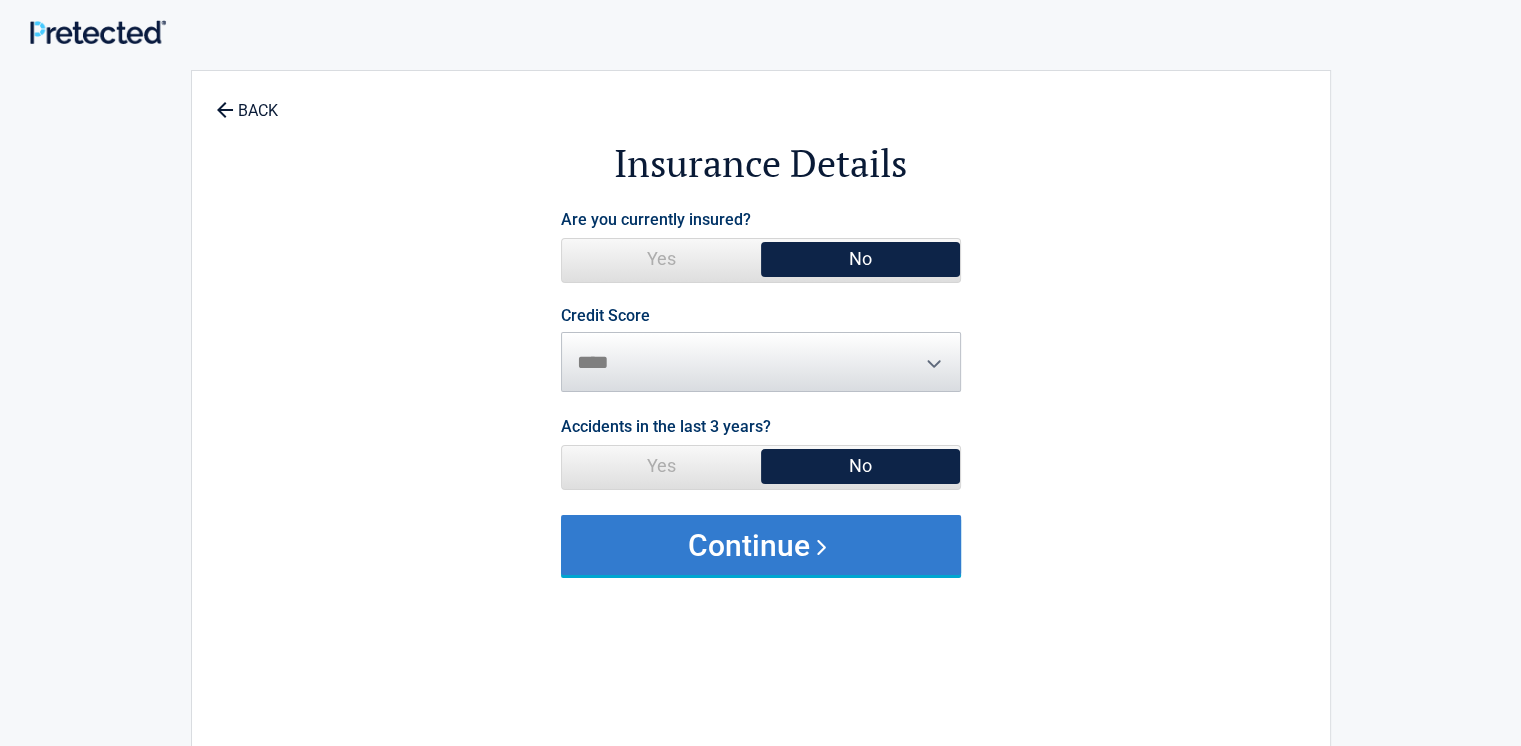 click on "Continue" at bounding box center (761, 545) 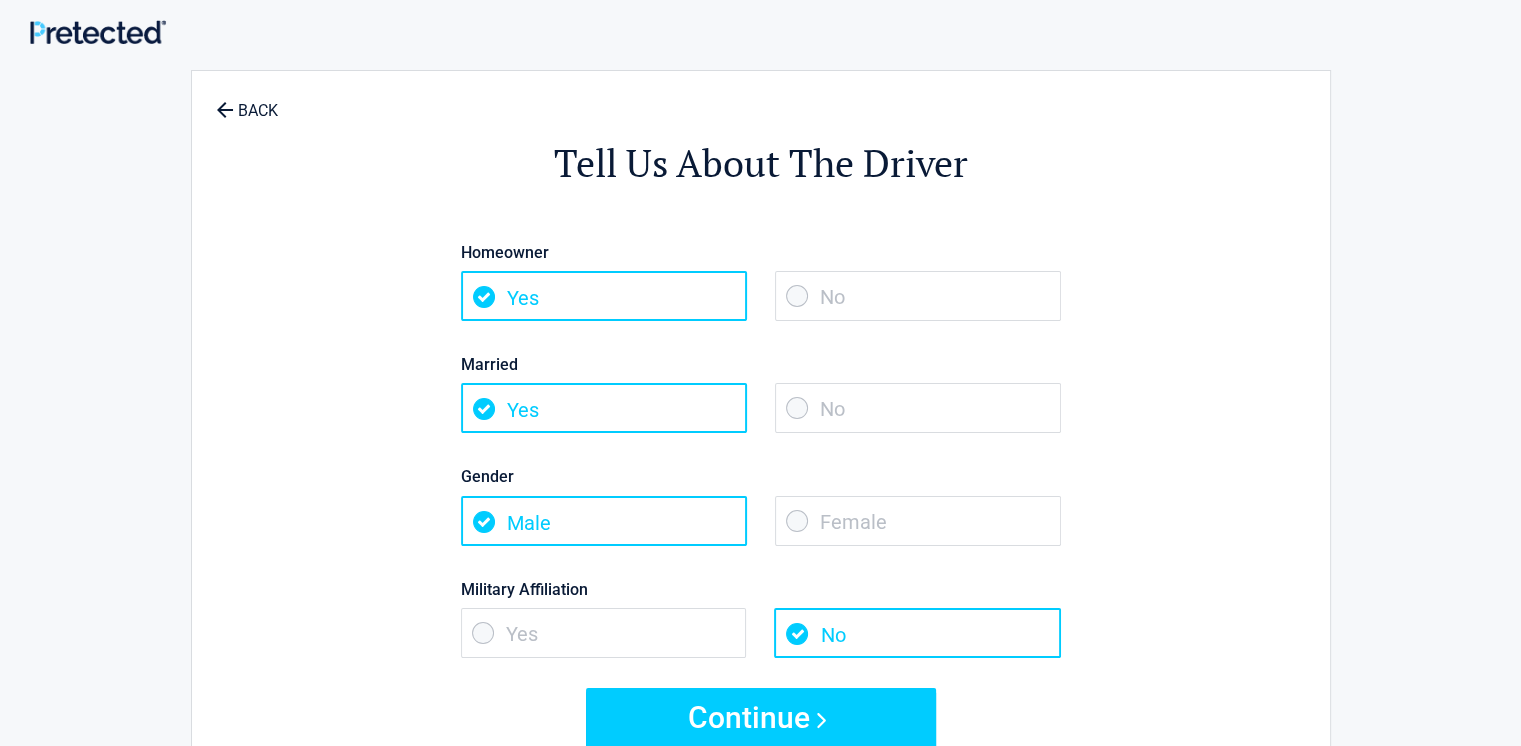 click on "No" at bounding box center [918, 296] 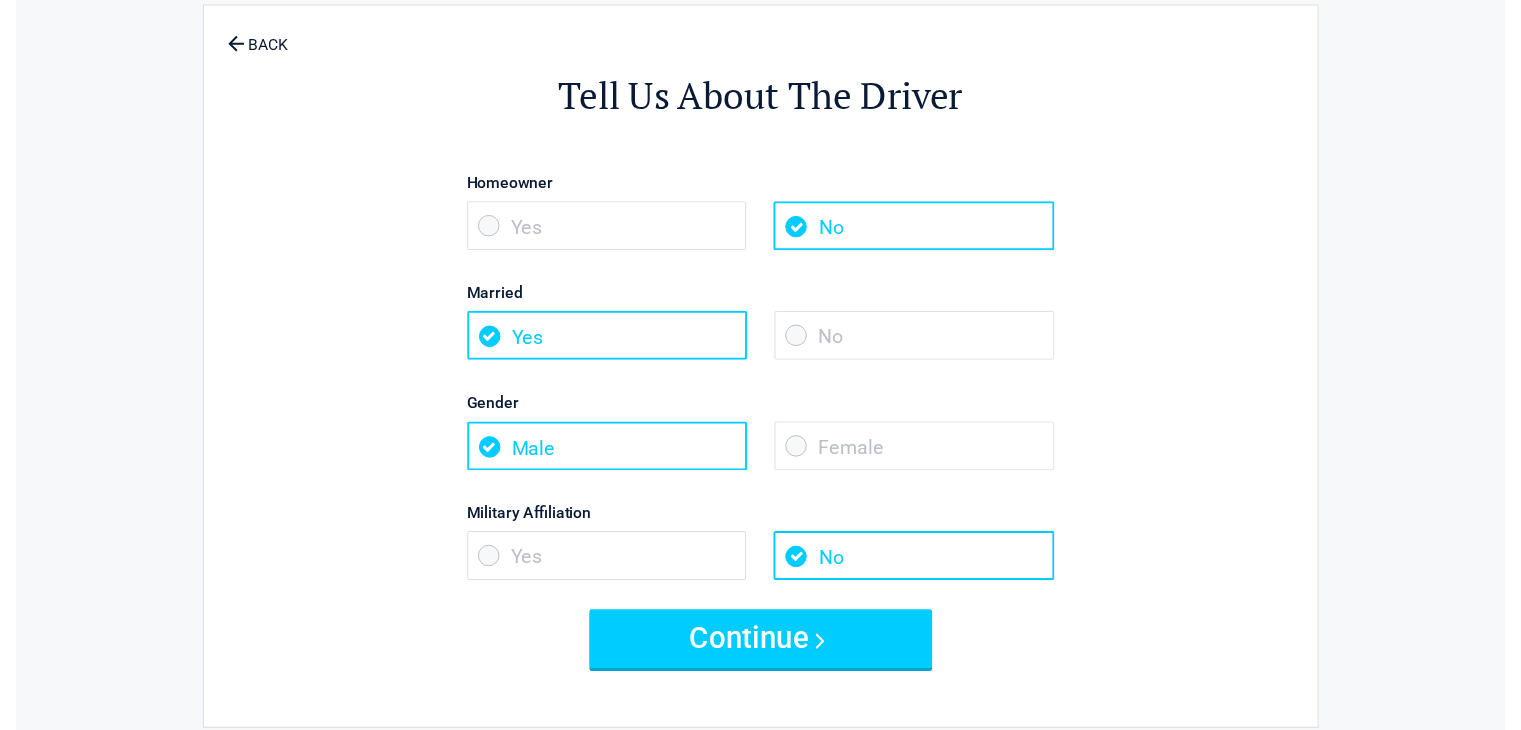 scroll, scrollTop: 100, scrollLeft: 0, axis: vertical 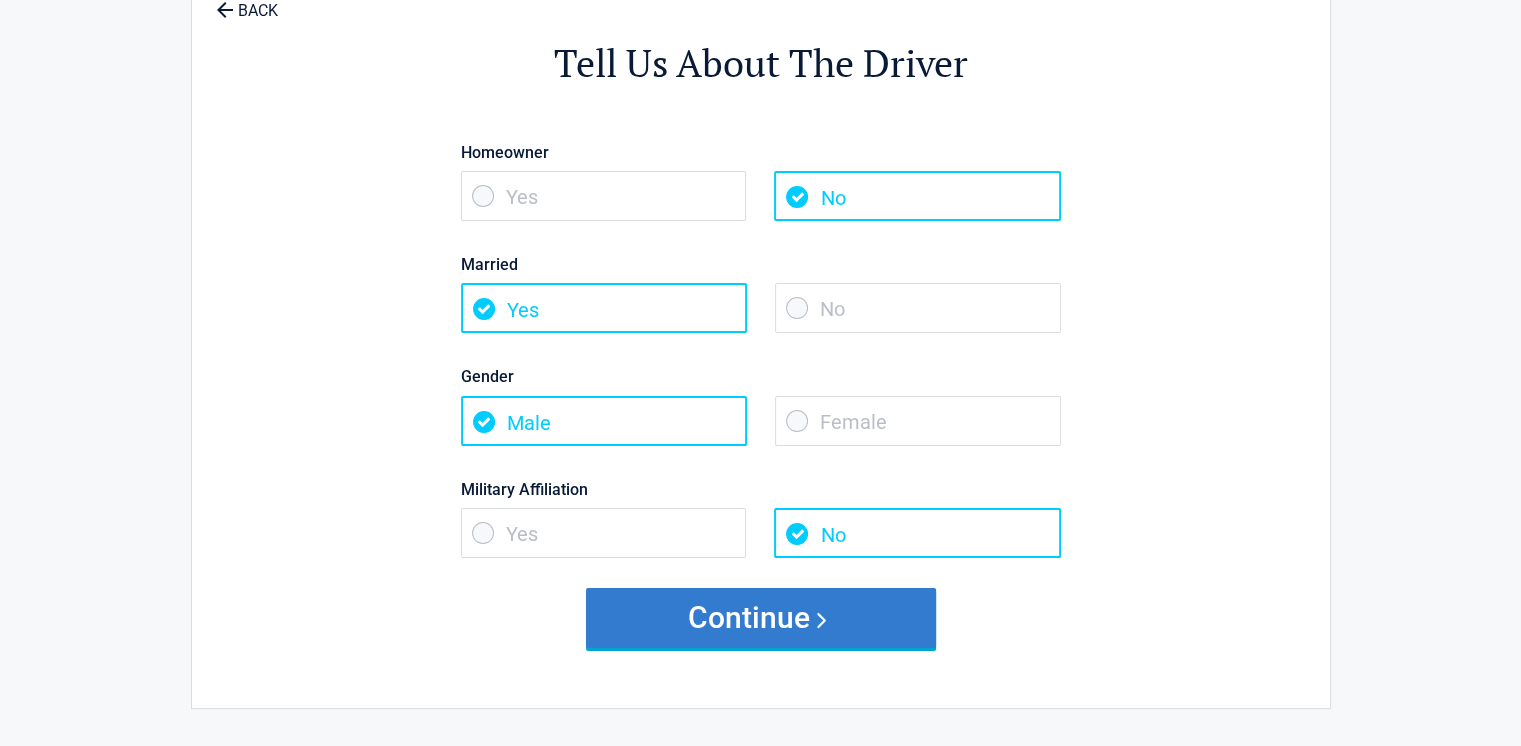 click on "Continue" at bounding box center (761, 618) 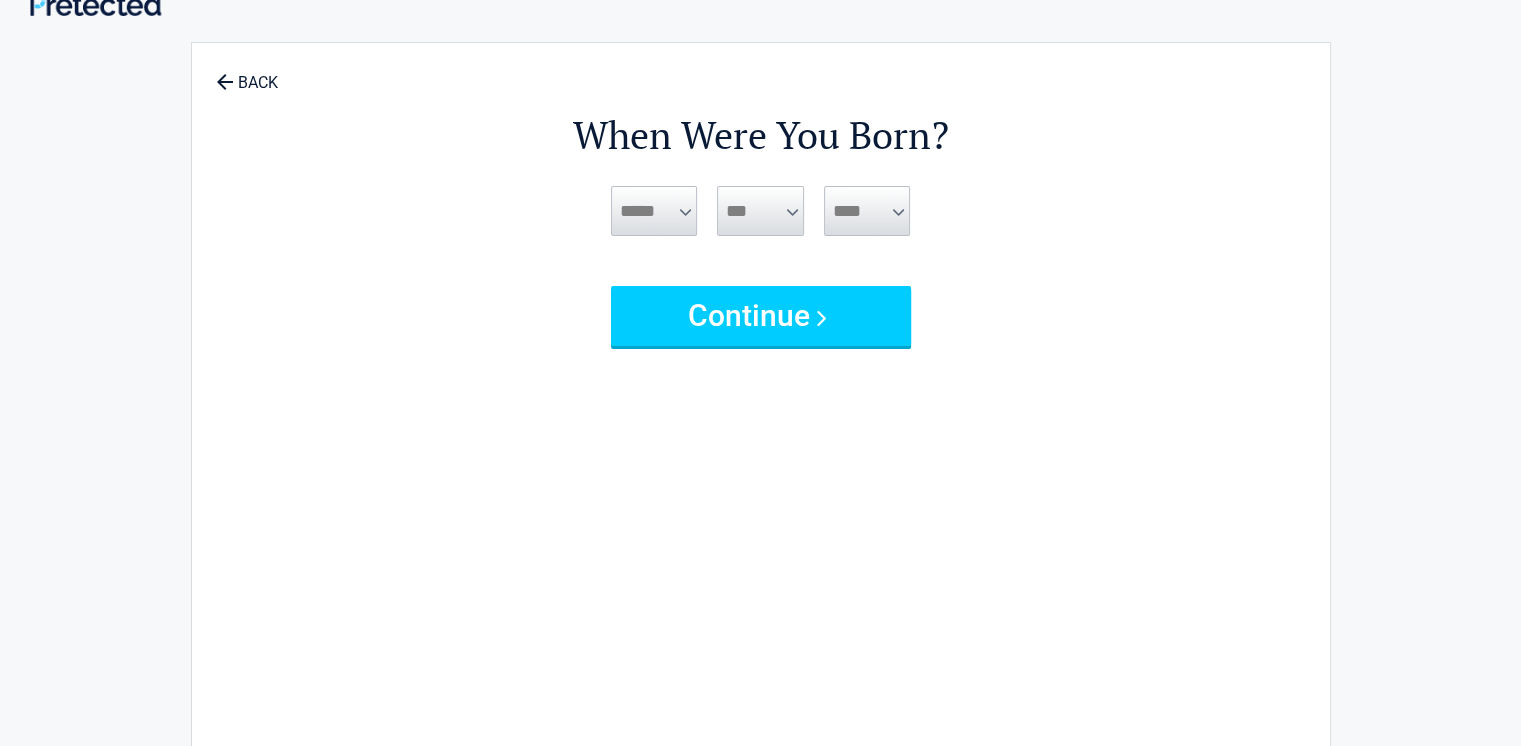 scroll, scrollTop: 0, scrollLeft: 0, axis: both 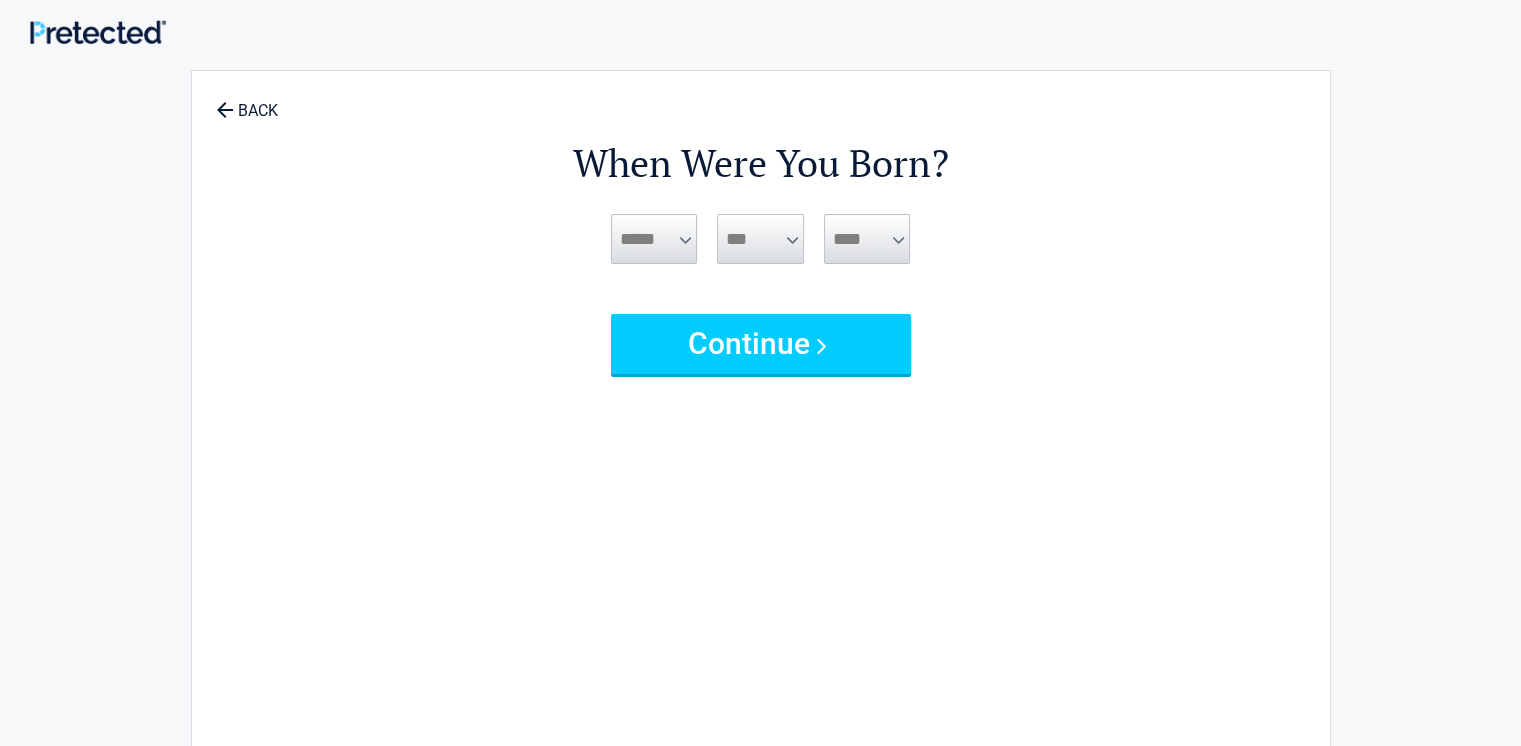 click on "*****
***
***
***
***
***
***
***
***
***
***
***
***" at bounding box center [654, 239] 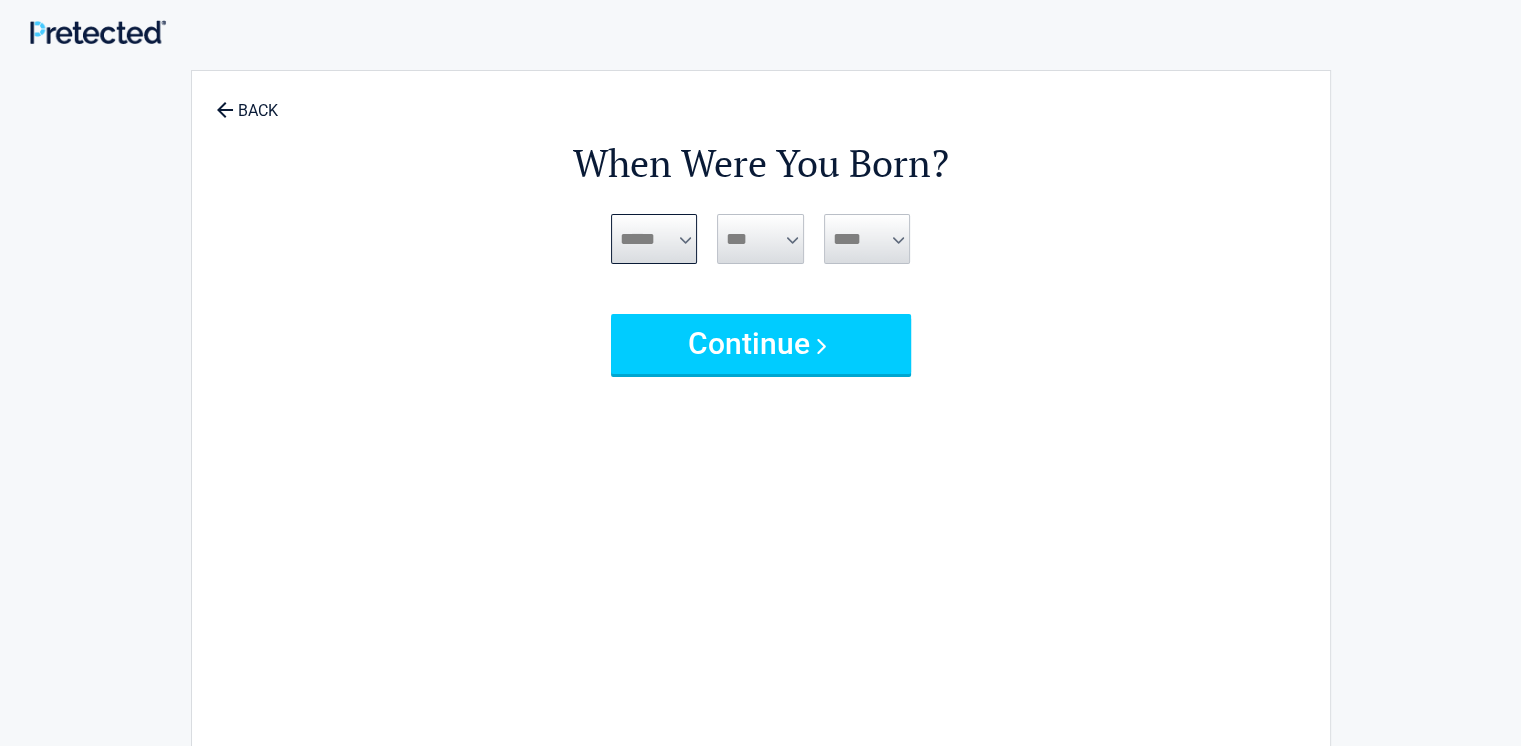 click on "*****
***
***
***
***
***
***
***
***
***
***
***
***" at bounding box center (654, 239) 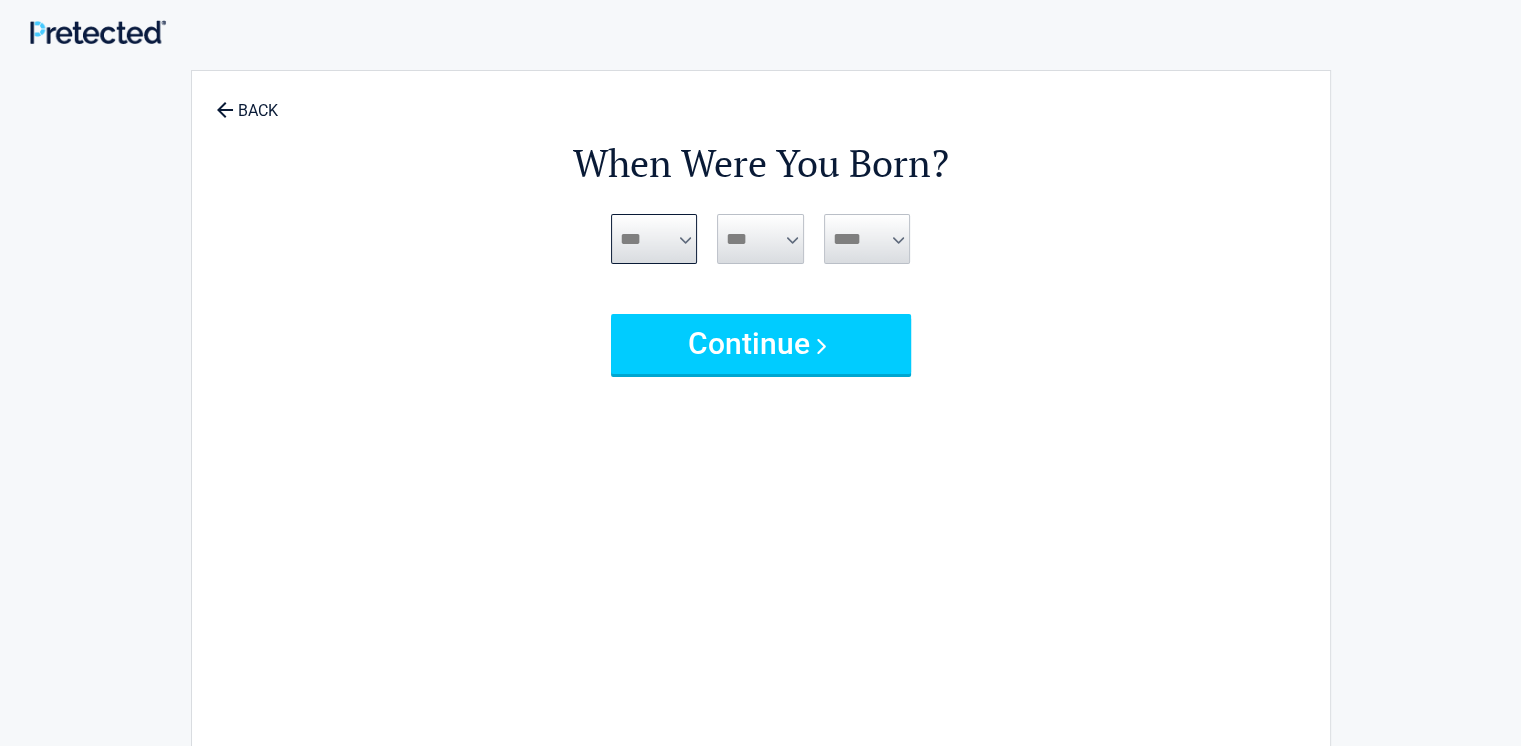 click on "*****
***
***
***
***
***
***
***
***
***
***
***
***" at bounding box center [654, 239] 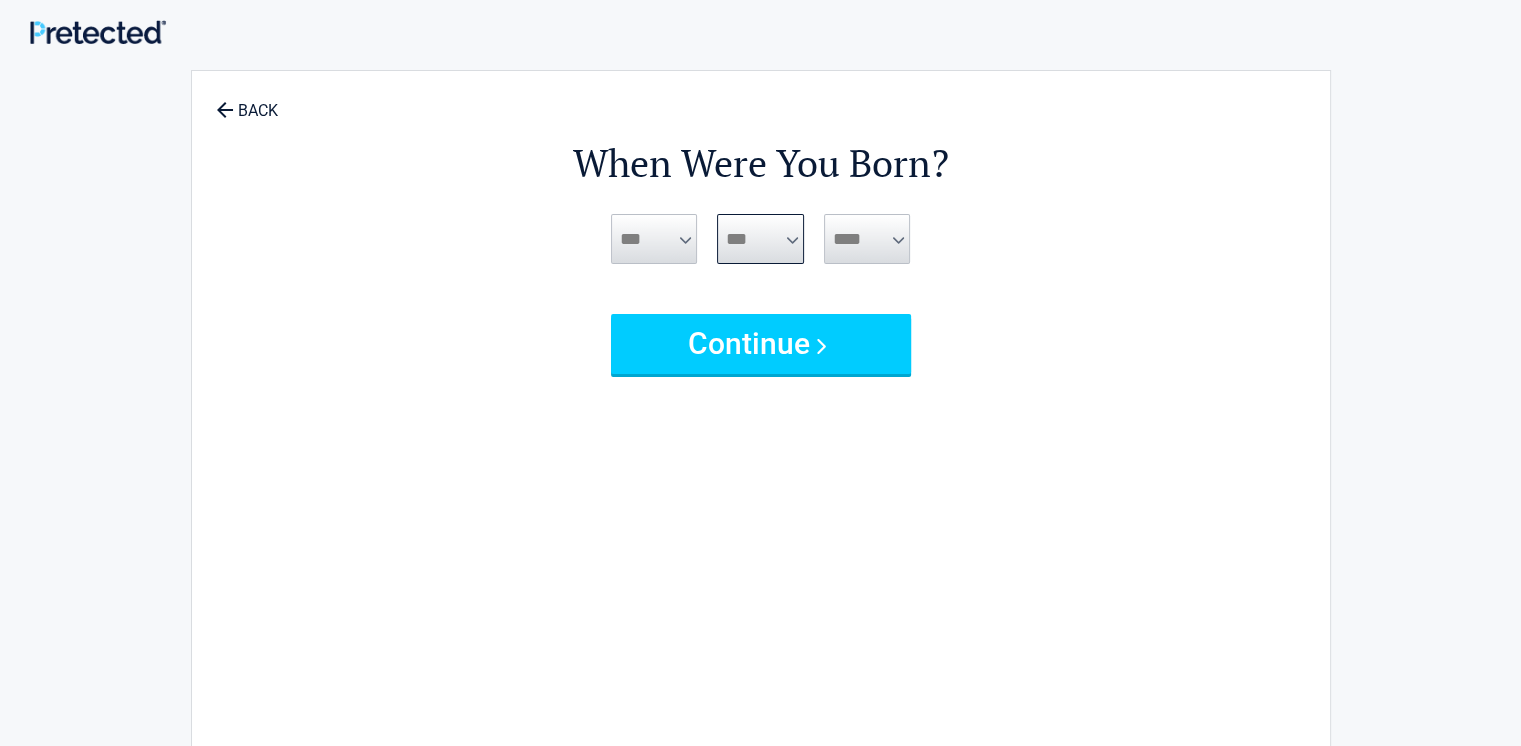 click on "*** * * * * * * * * * ** ** ** ** ** ** ** ** ** ** ** ** ** ** ** ** ** ** ** ** ** **" at bounding box center [760, 239] 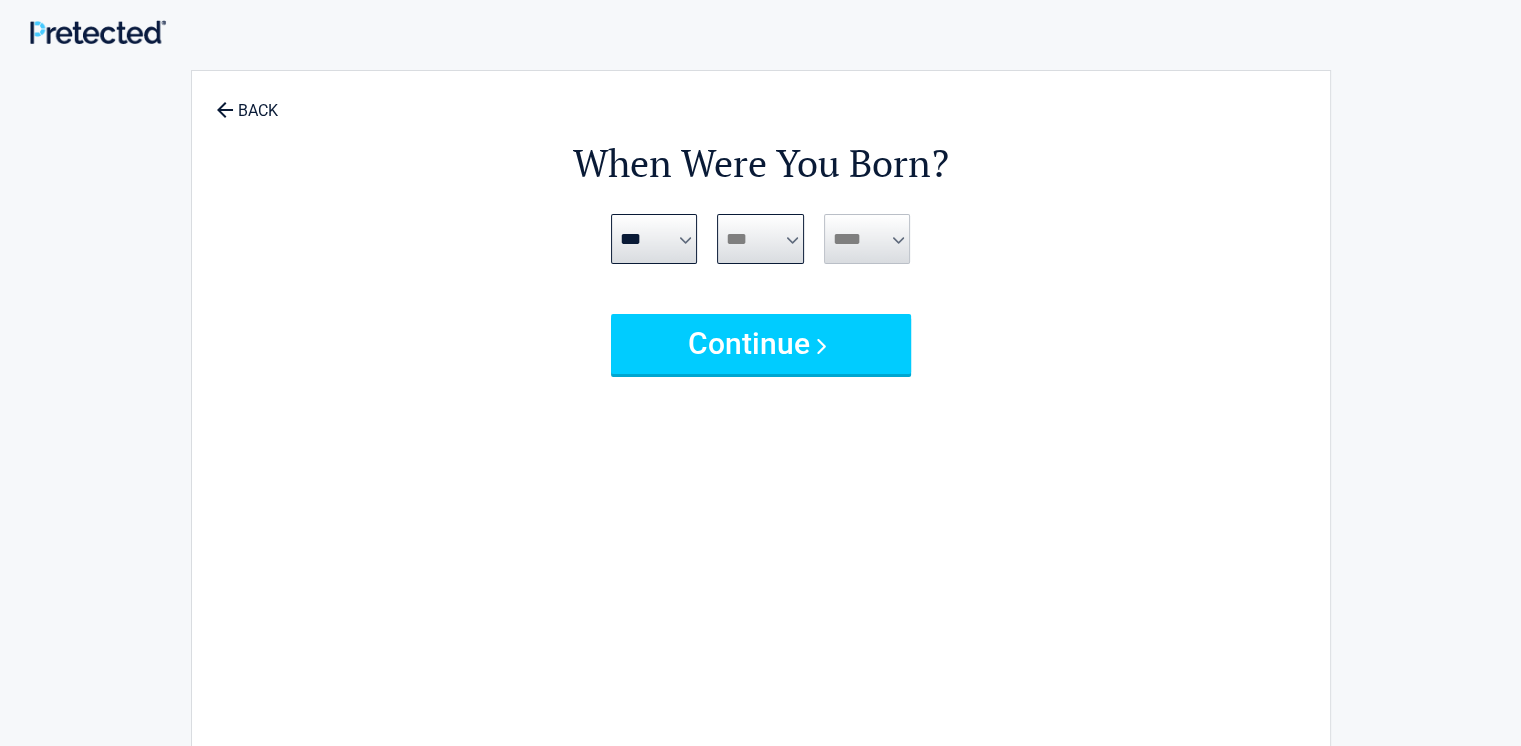 select on "**" 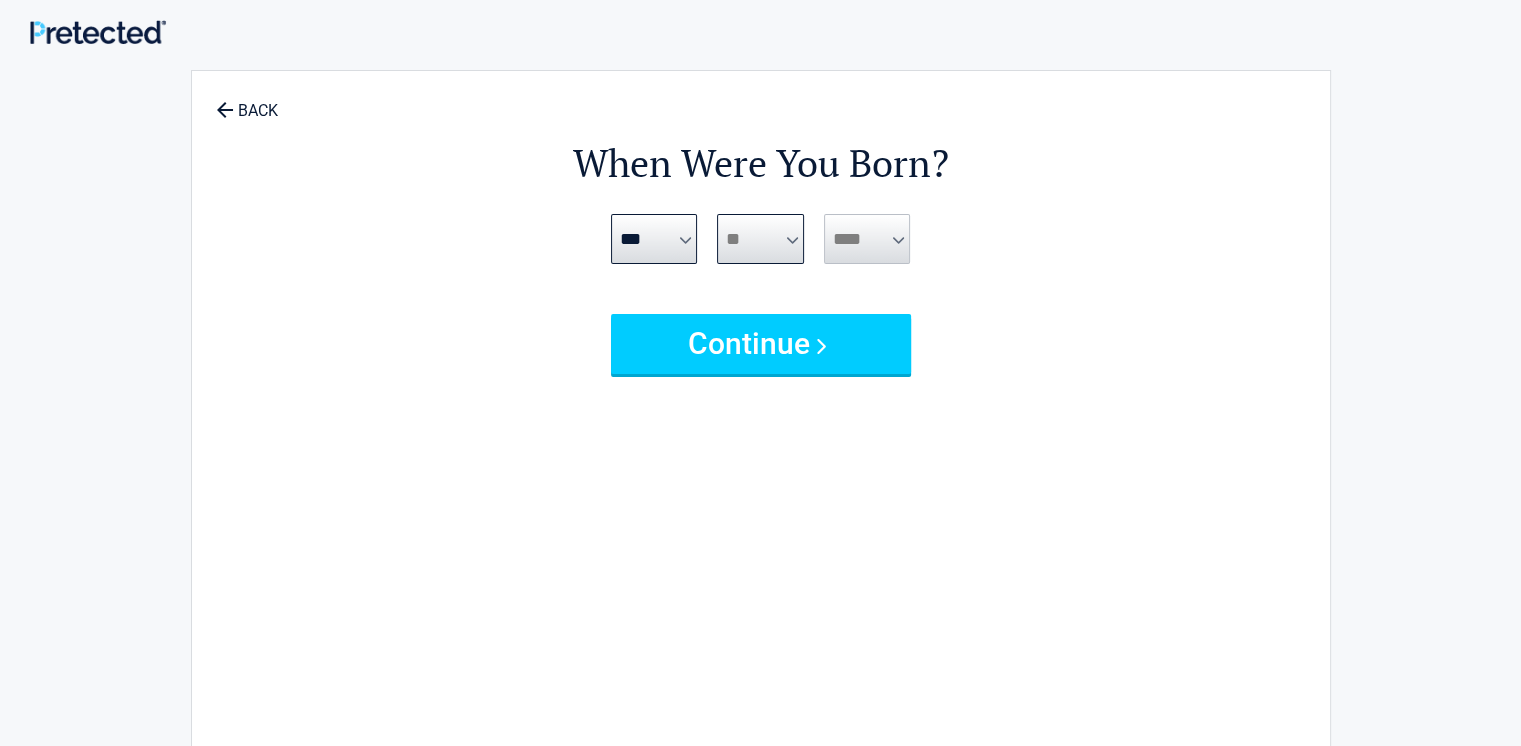 click on "*** * * * * * * * * * ** ** ** ** ** ** ** ** ** ** ** ** ** ** ** ** ** ** ** ** ** **" at bounding box center [760, 239] 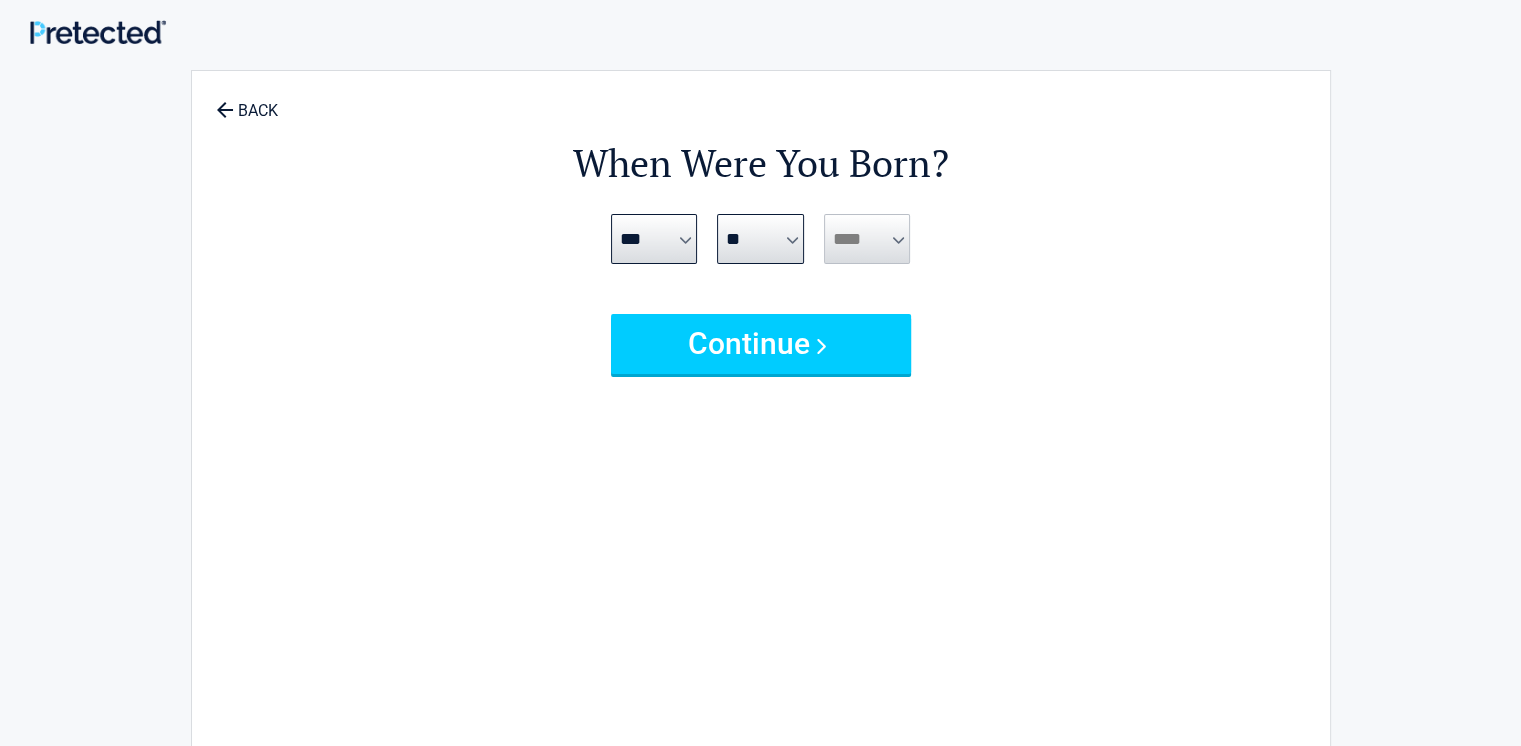 click on "****
****
****
****
****
****
****
****
****
****
****
****
****
****
****
****
****
****
****
****
****
****
****
****
****
****
****
****
****
****
****
****
****
****
****
****
****
****
****
****
****
****
****
****
****
****
****
****
****
****
****
****
****
****
****
****
****
****
****
****
****
****
**** ****" at bounding box center (867, 239) 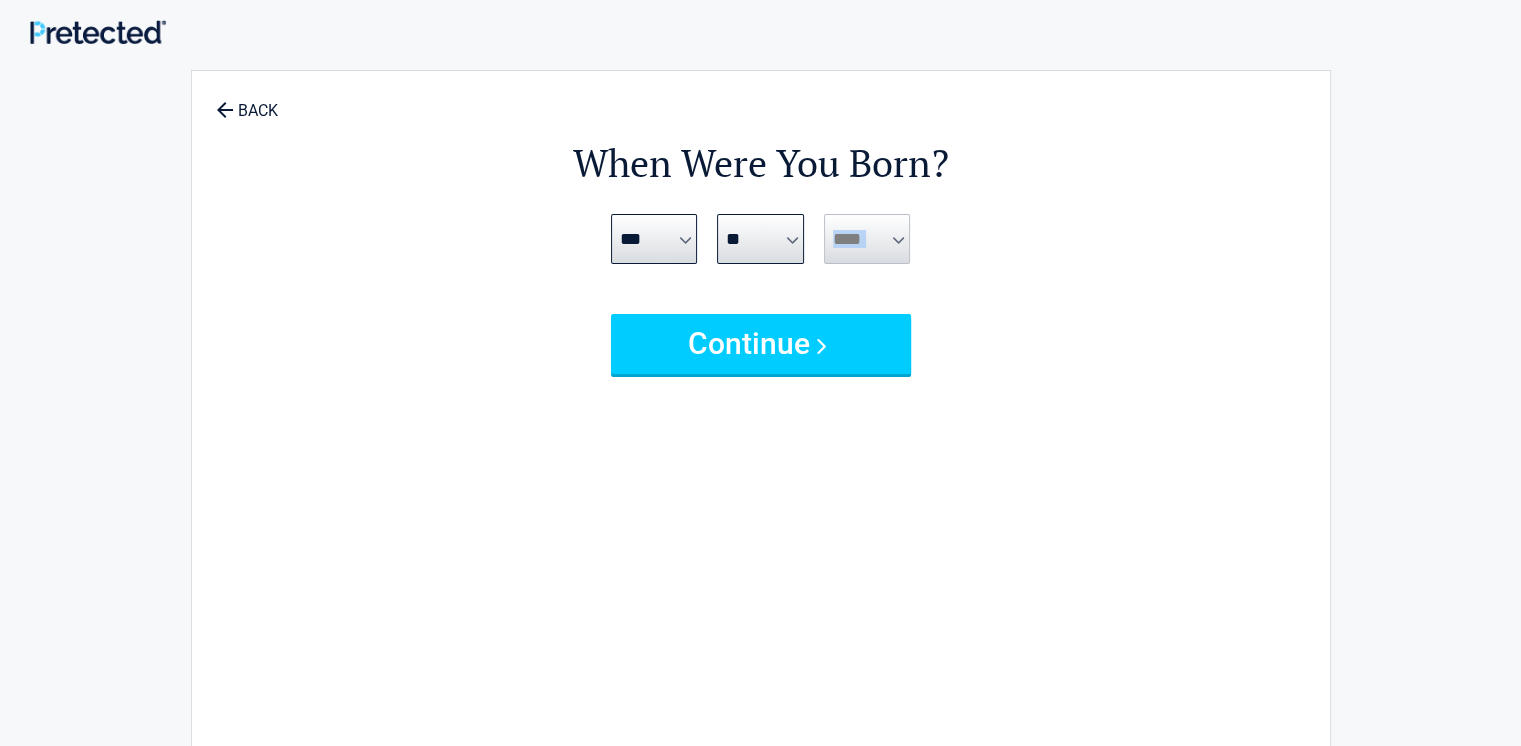 click on "****
****
****
****
****
****
****
****
****
****
****
****
****
****
****
****
****
****
****
****
****
****
****
****
****
****
****
****
****
****
****
****
****
****
****
****
****
****
****
****
****
****
****
****
****
****
****
****
****
****
****
****
****
****
****
****
****
****
****
****
****
****
**** ****" at bounding box center [867, 239] 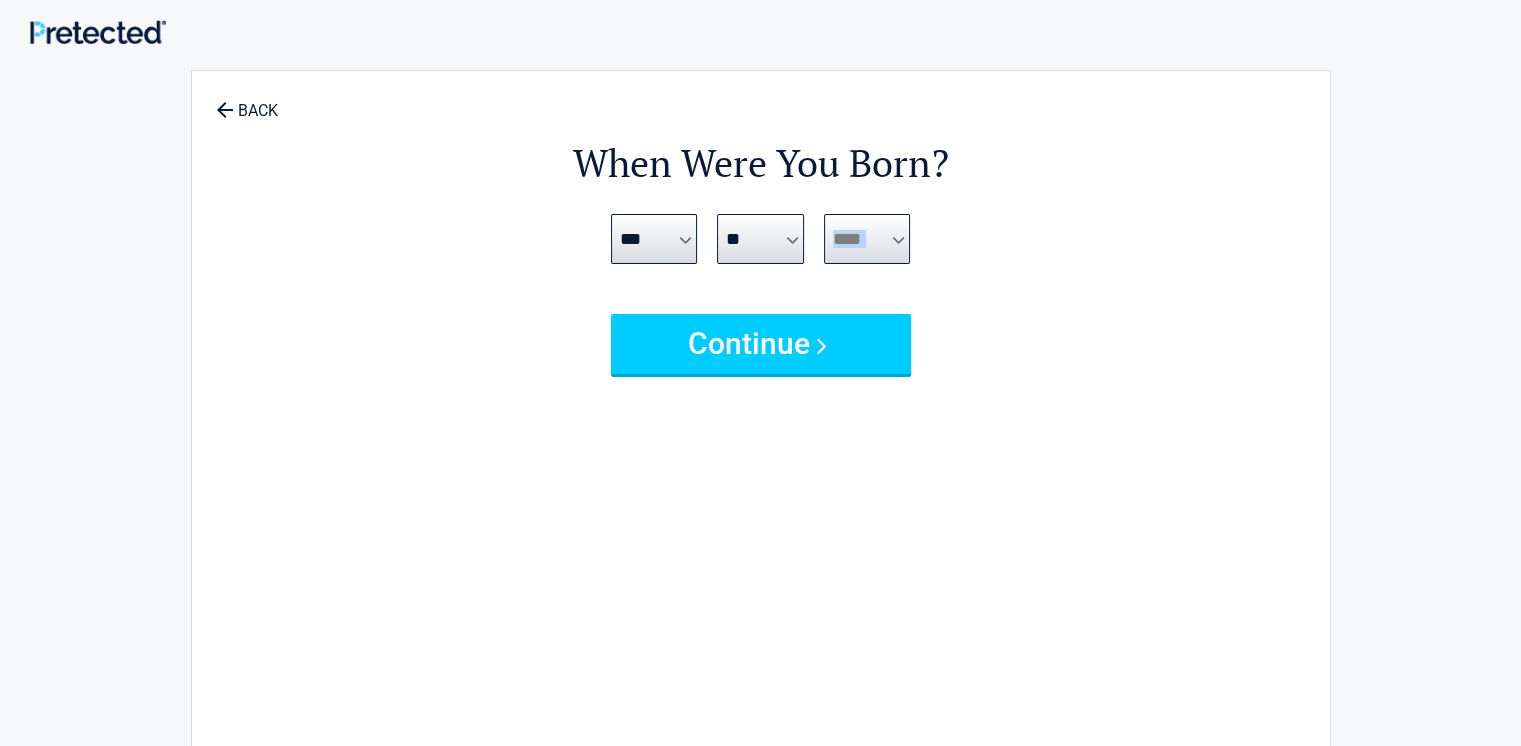 click on "****
****
****
****
****
****
****
****
****
****
****
****
****
****
****
****
****
****
****
****
****
****
****
****
****
****
****
****
****
****
****
****
****
****
****
****
****
****
****
****
****
****
****
****
****
****
****
****
****
****
****
****
****
****
****
****
****
****
****
****
****
****
****
****" at bounding box center [867, 239] 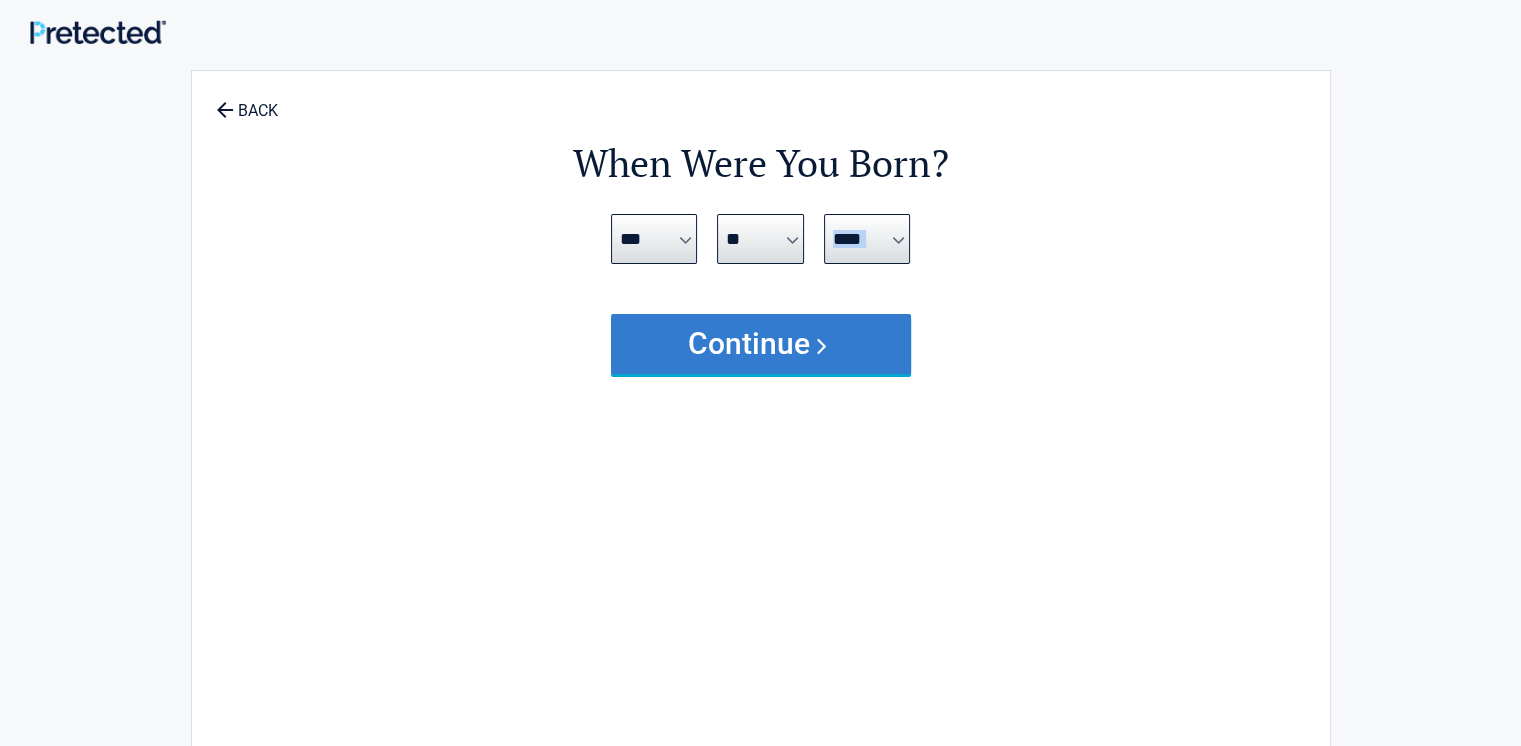 click on "Continue" at bounding box center (761, 344) 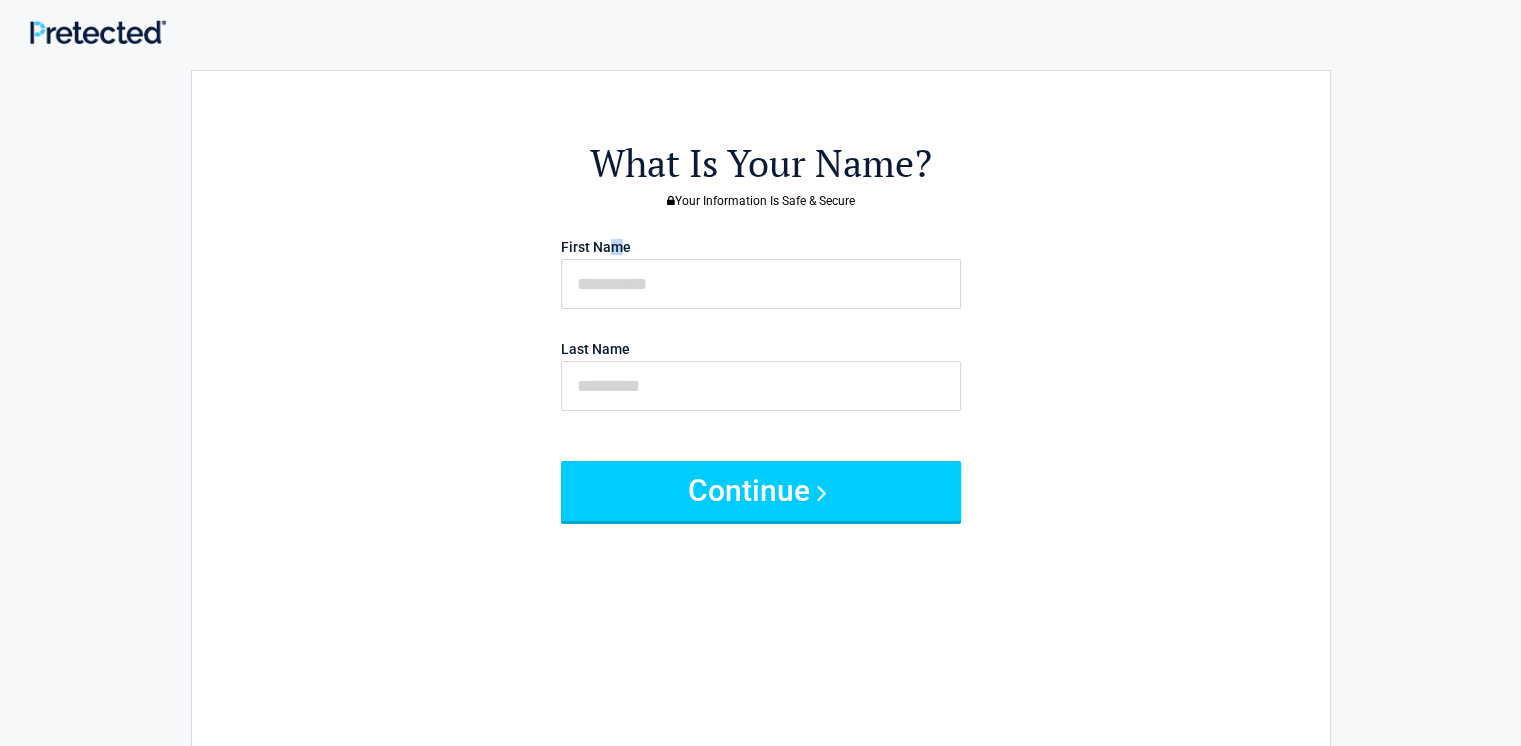 click on "First Name" at bounding box center [596, 247] 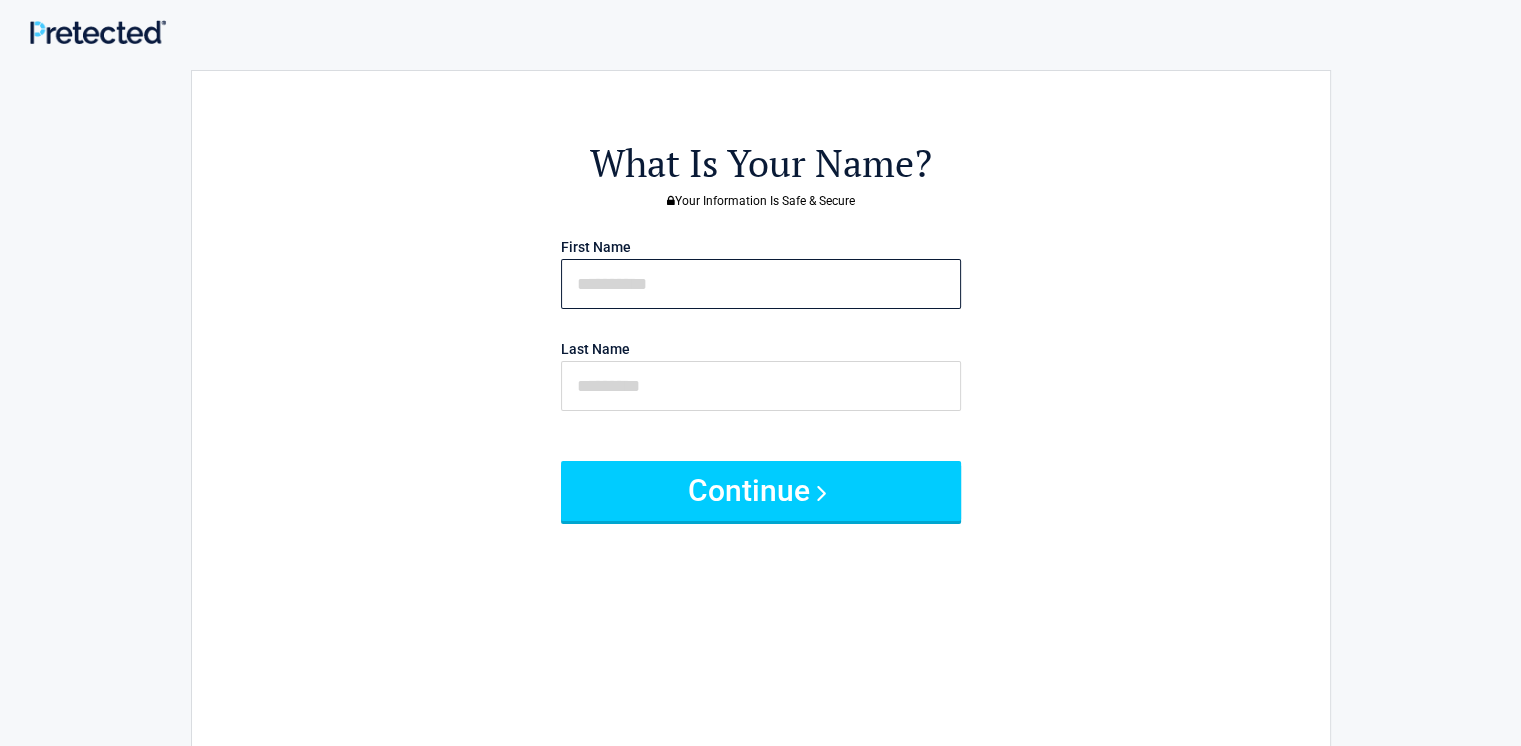 click at bounding box center [761, 284] 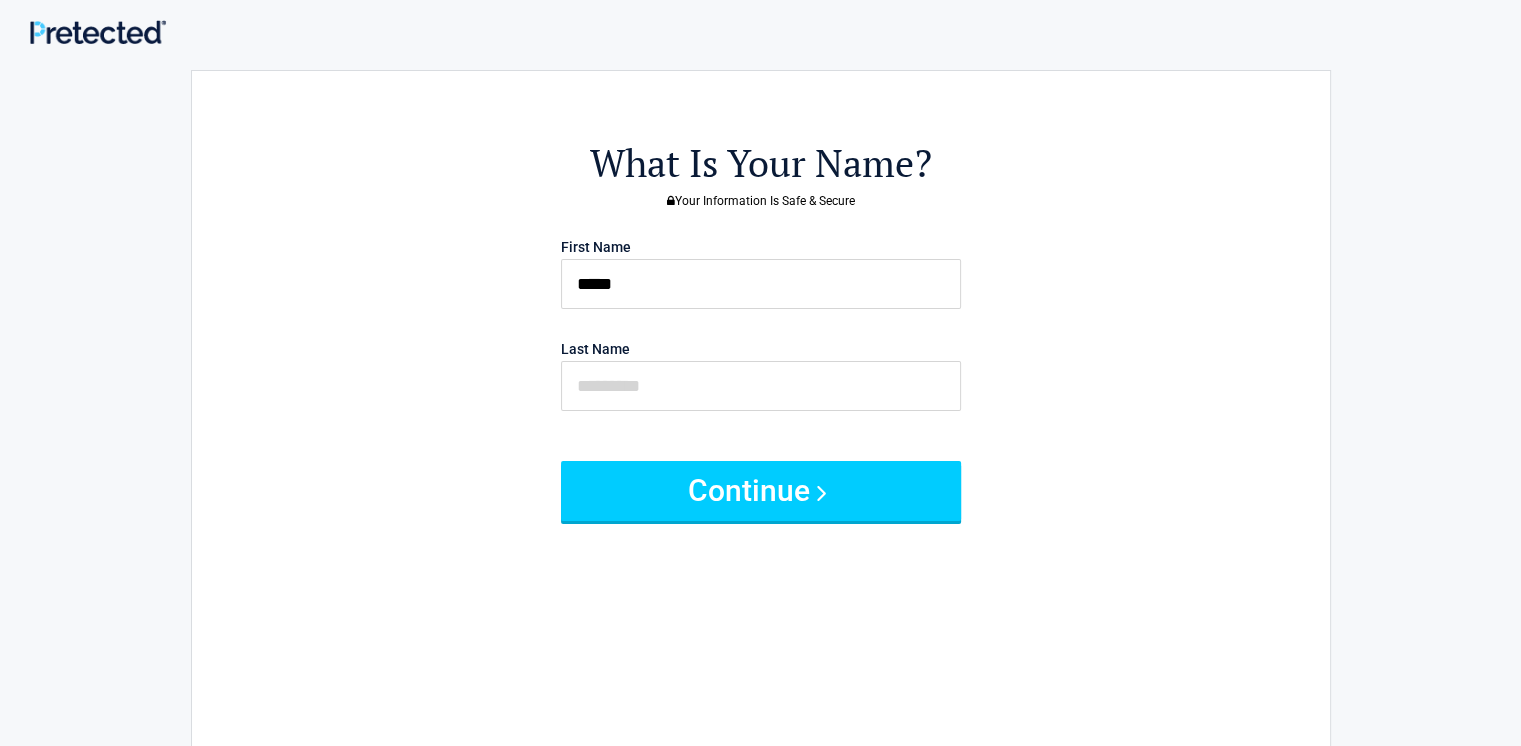 type on "*****" 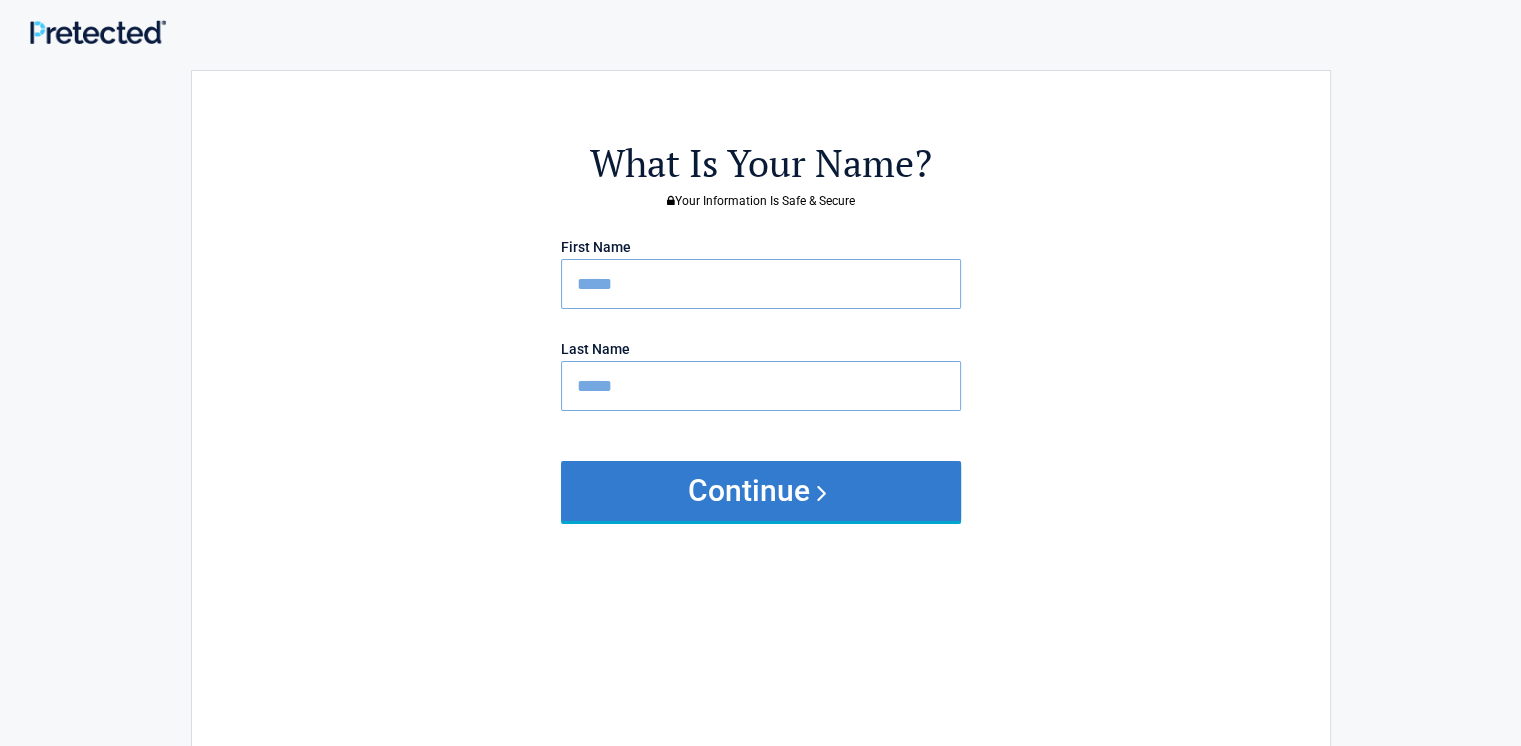 click on "Continue" at bounding box center [761, 491] 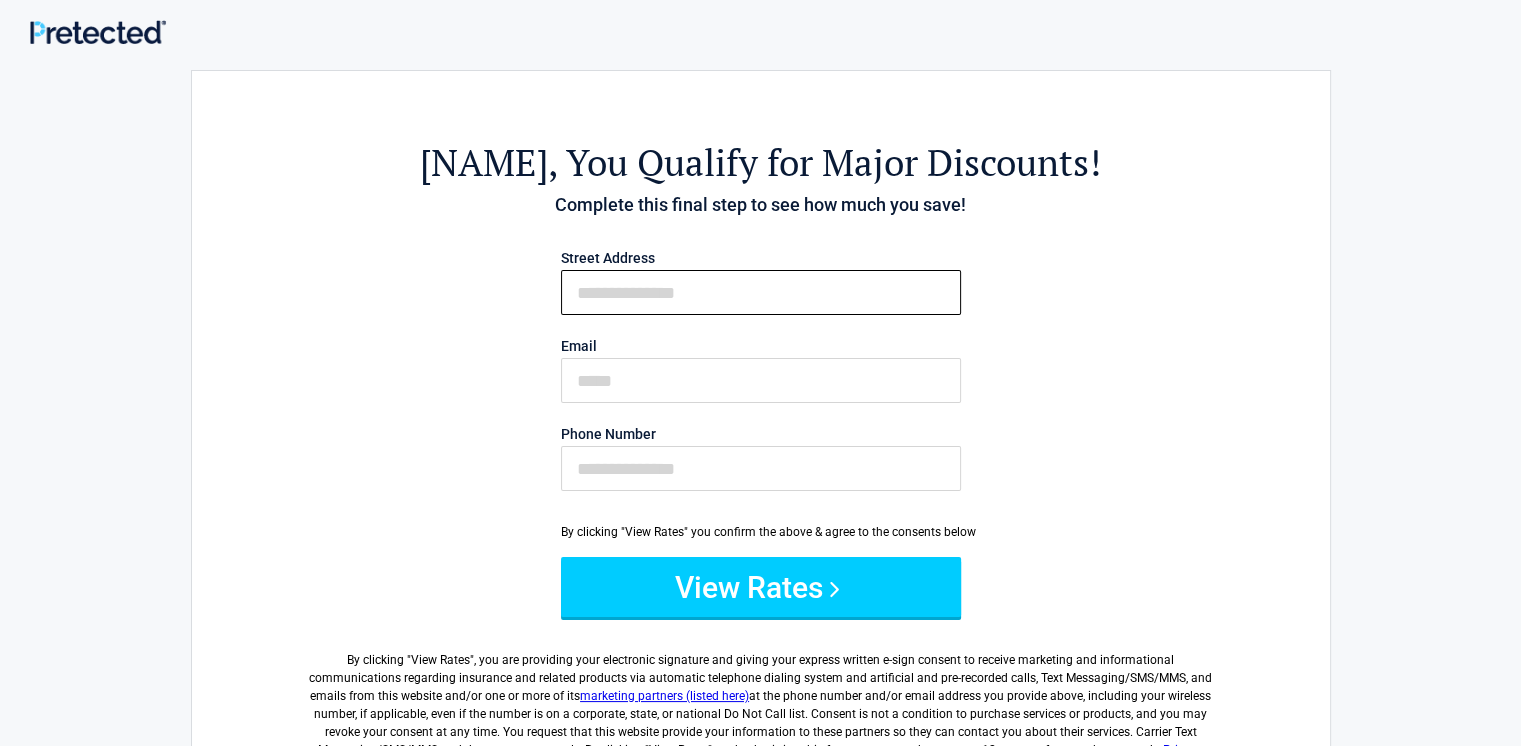 click on "First Name" at bounding box center [761, 292] 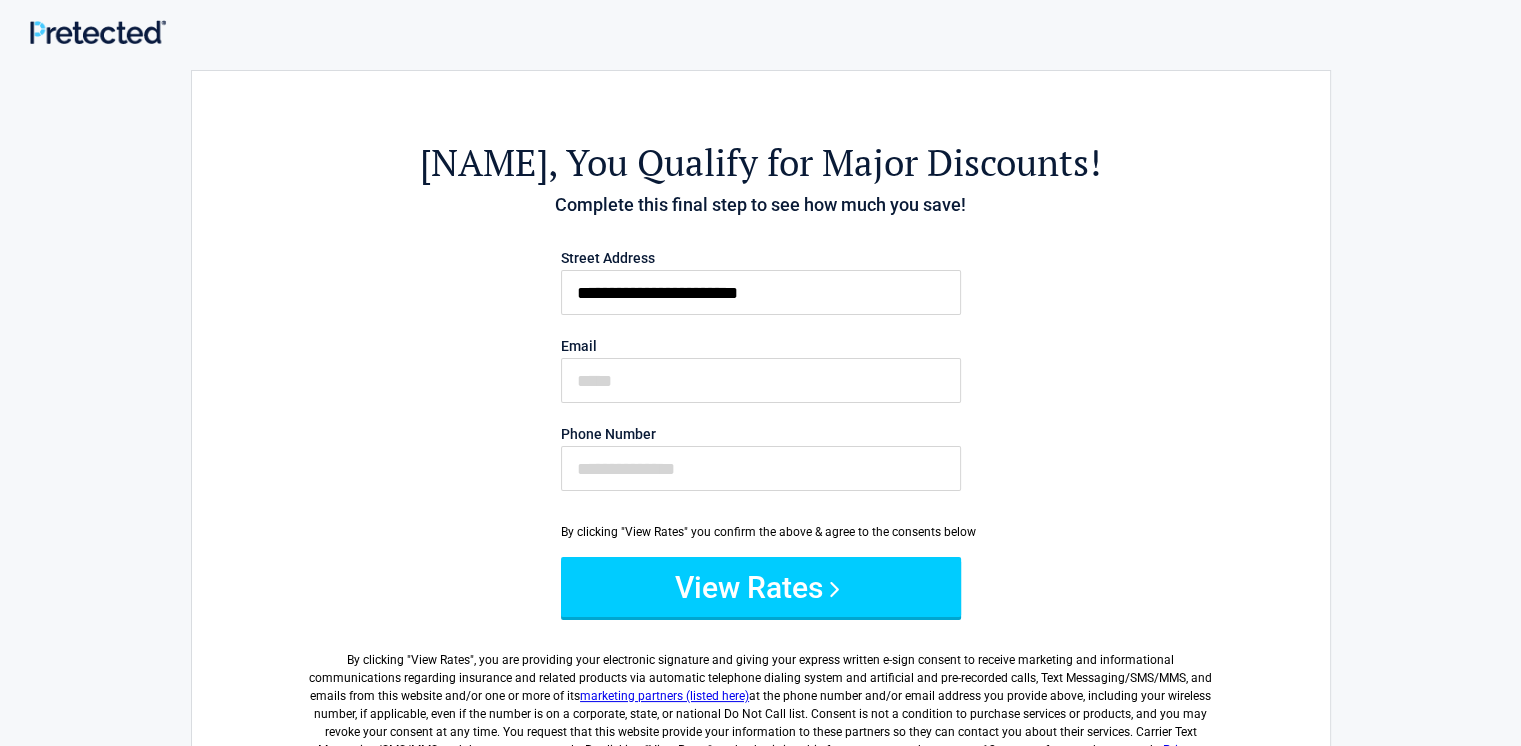 type on "**********" 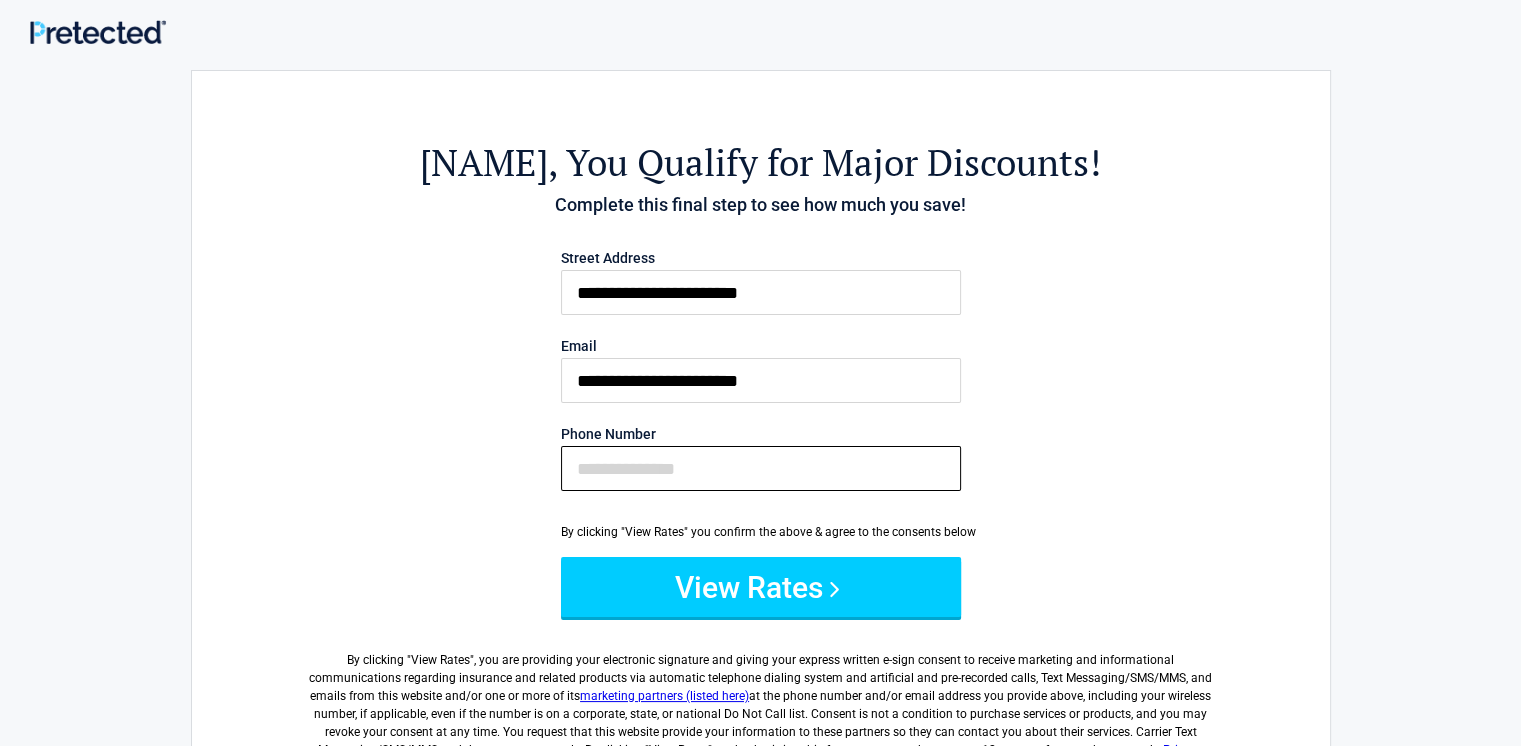 type on "**********" 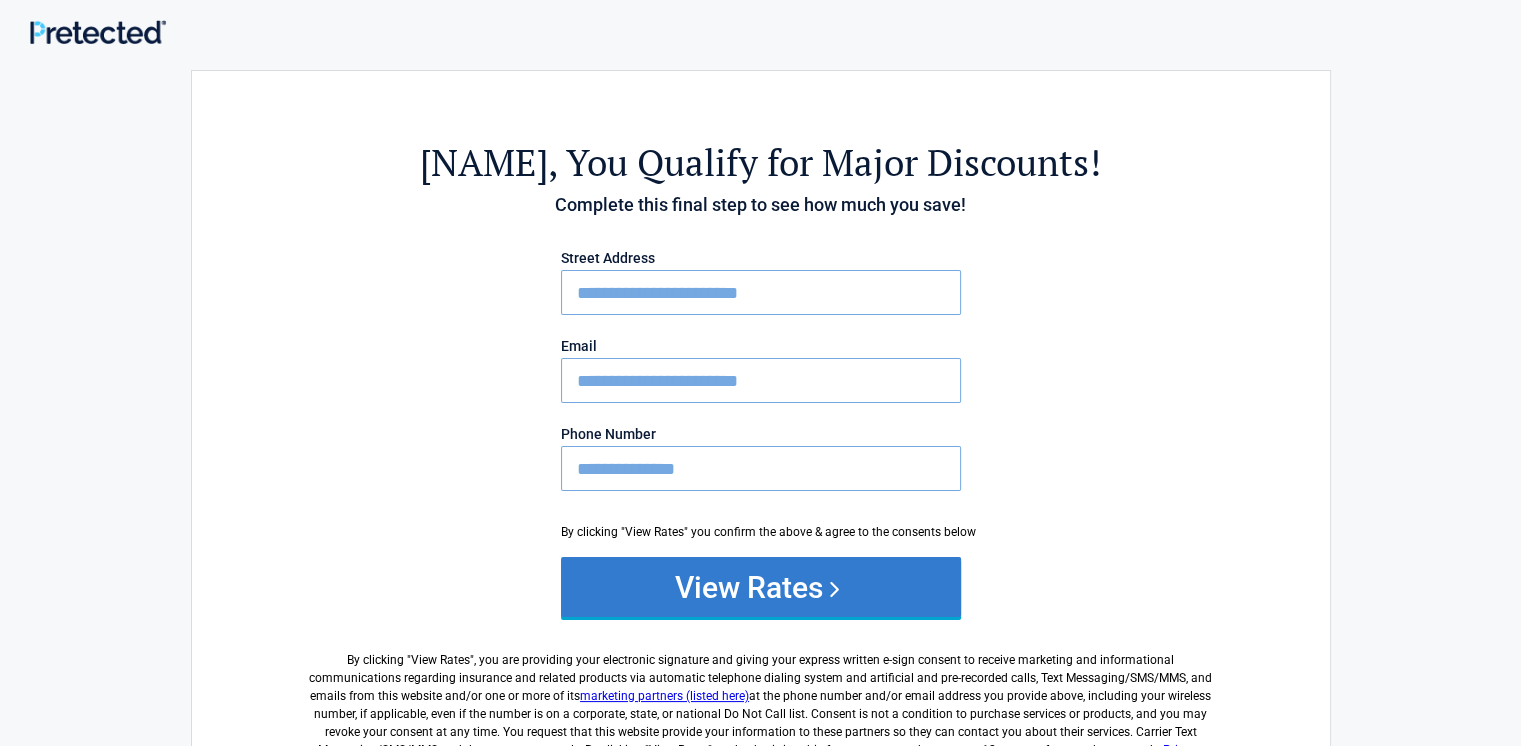 click on "View Rates" at bounding box center (761, 587) 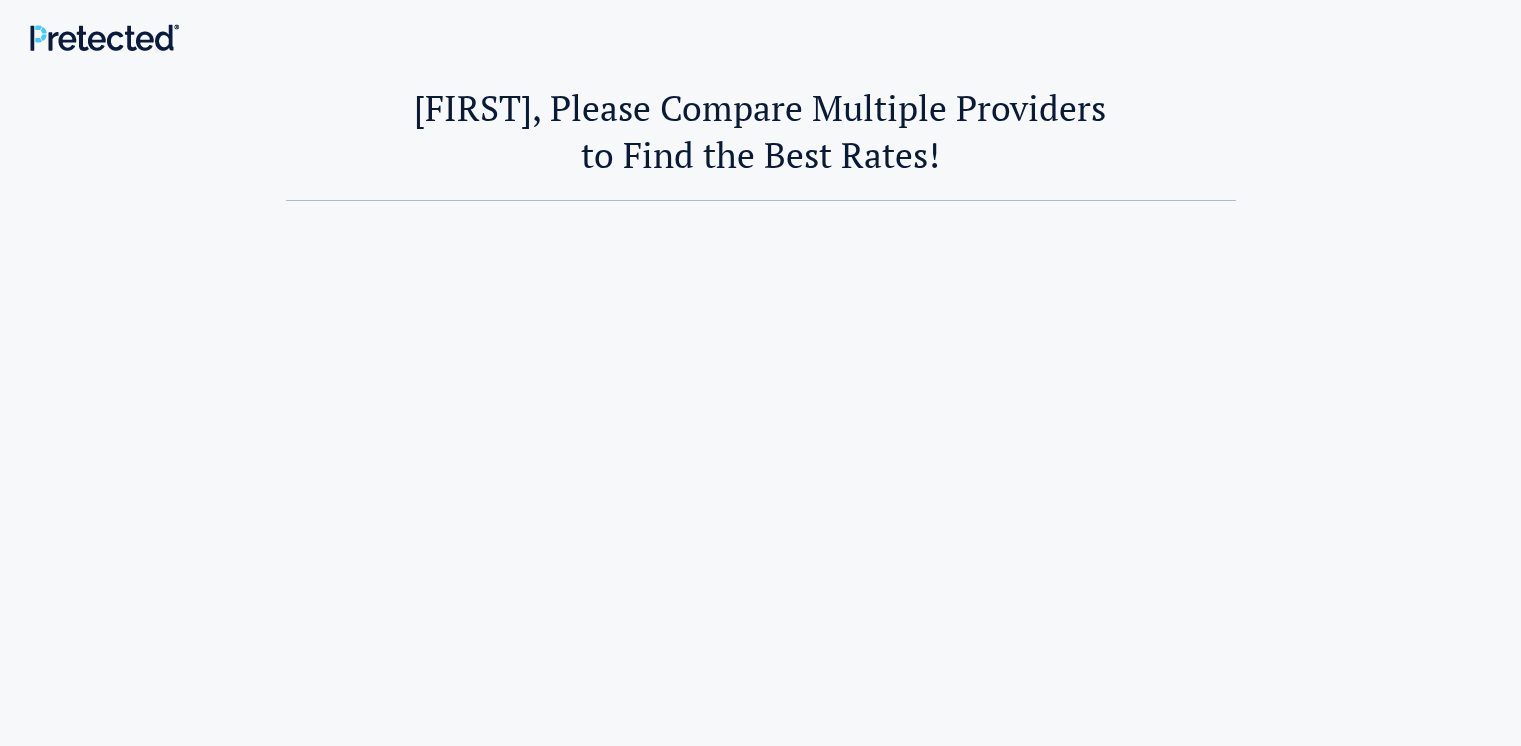 scroll, scrollTop: 0, scrollLeft: 0, axis: both 